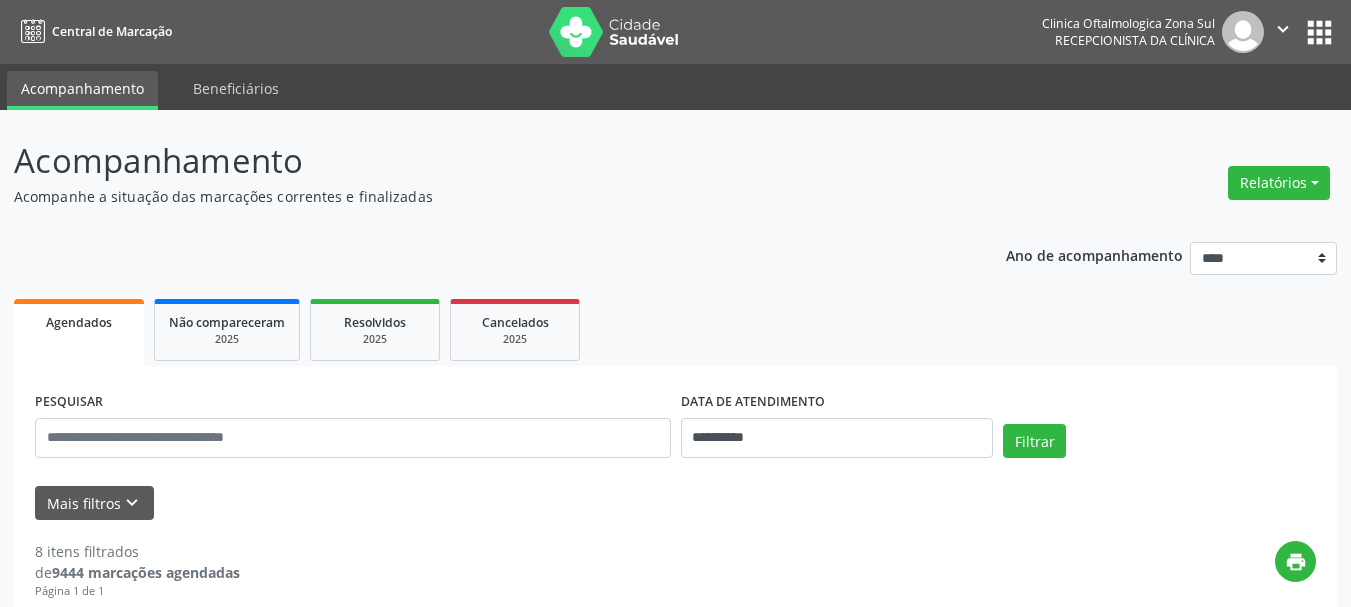 select on "*" 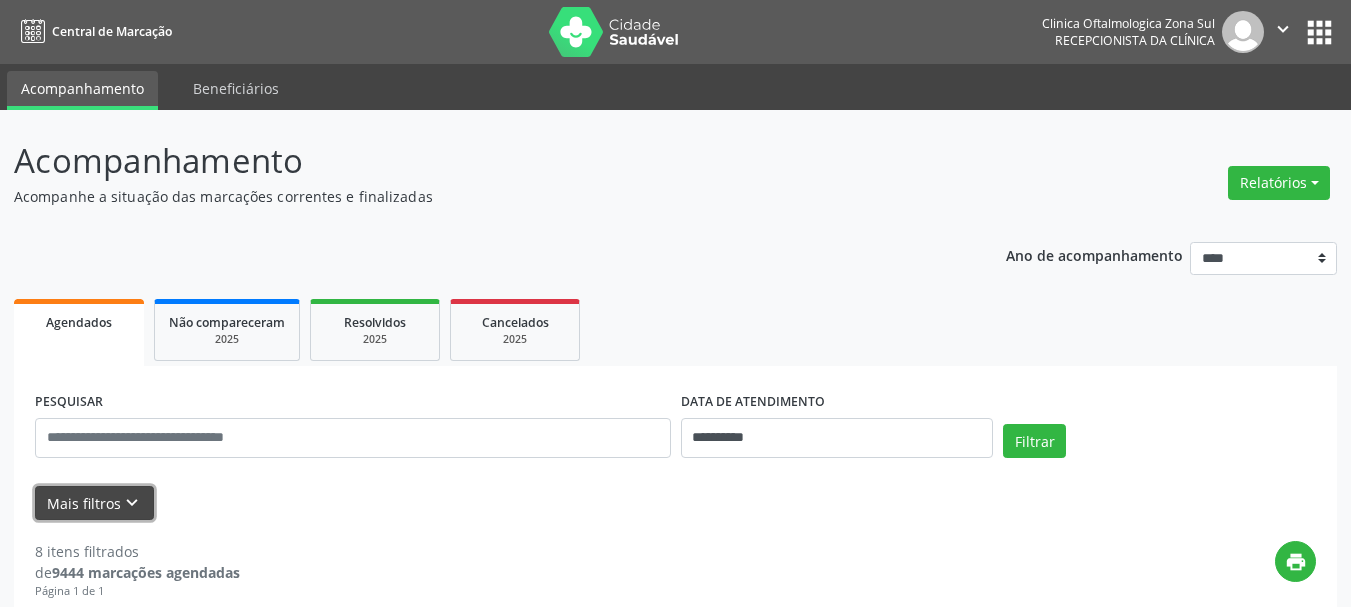 click on "Mais filtros
keyboard_arrow_down" at bounding box center [94, 503] 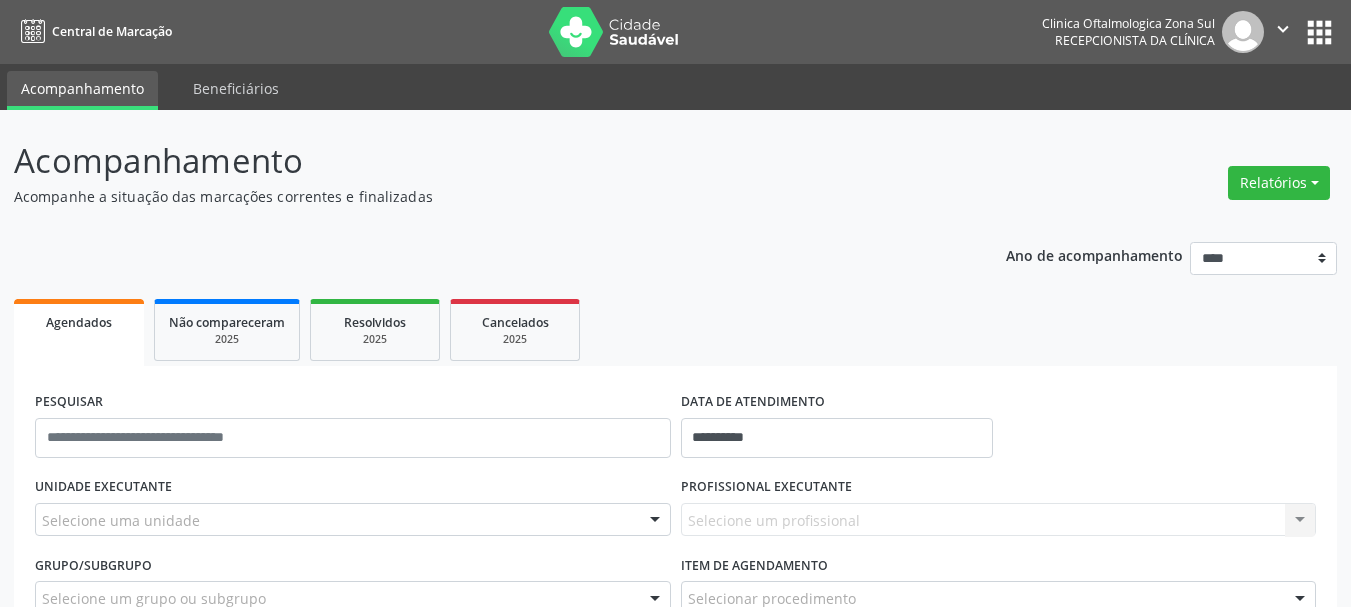 click on "UNIDADE EXECUTANTE" at bounding box center [103, 487] 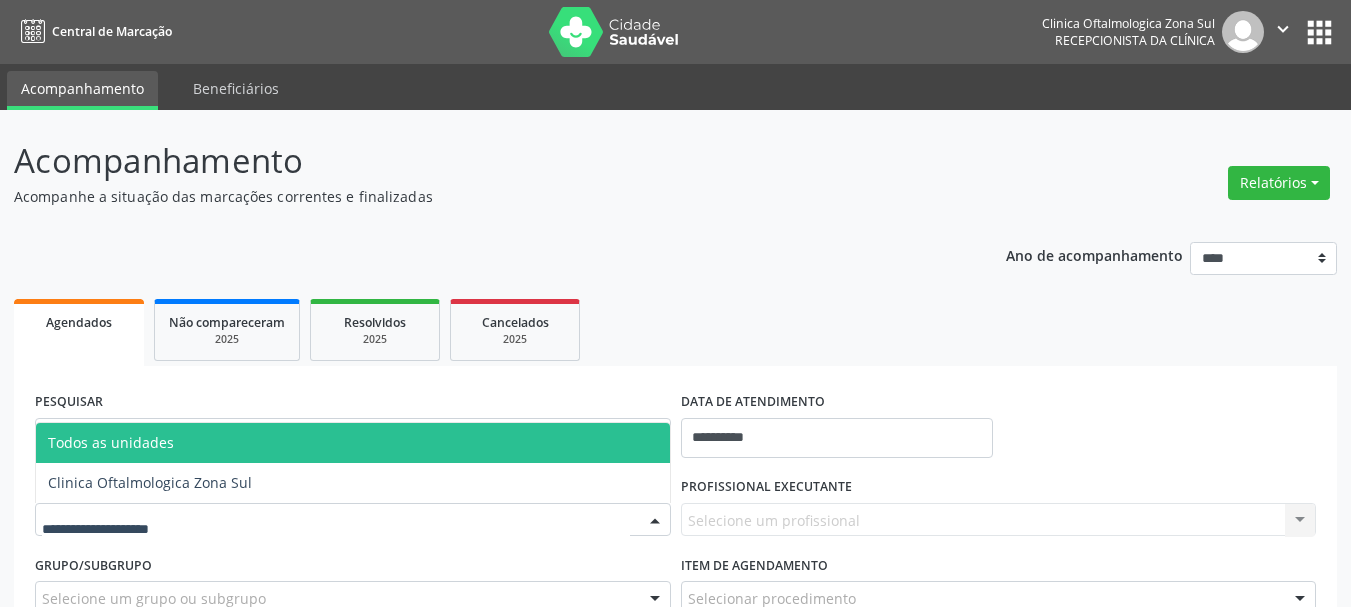 click at bounding box center (353, 520) 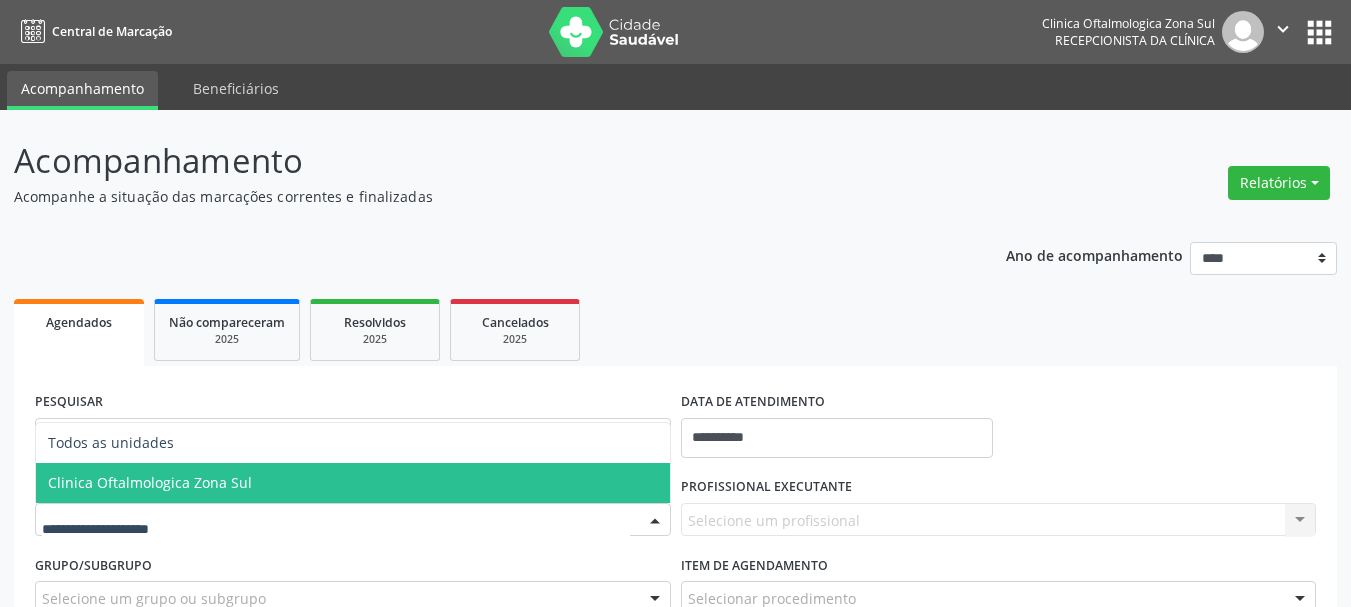 click on "Clinica Oftalmologica Zona Sul" at bounding box center [150, 482] 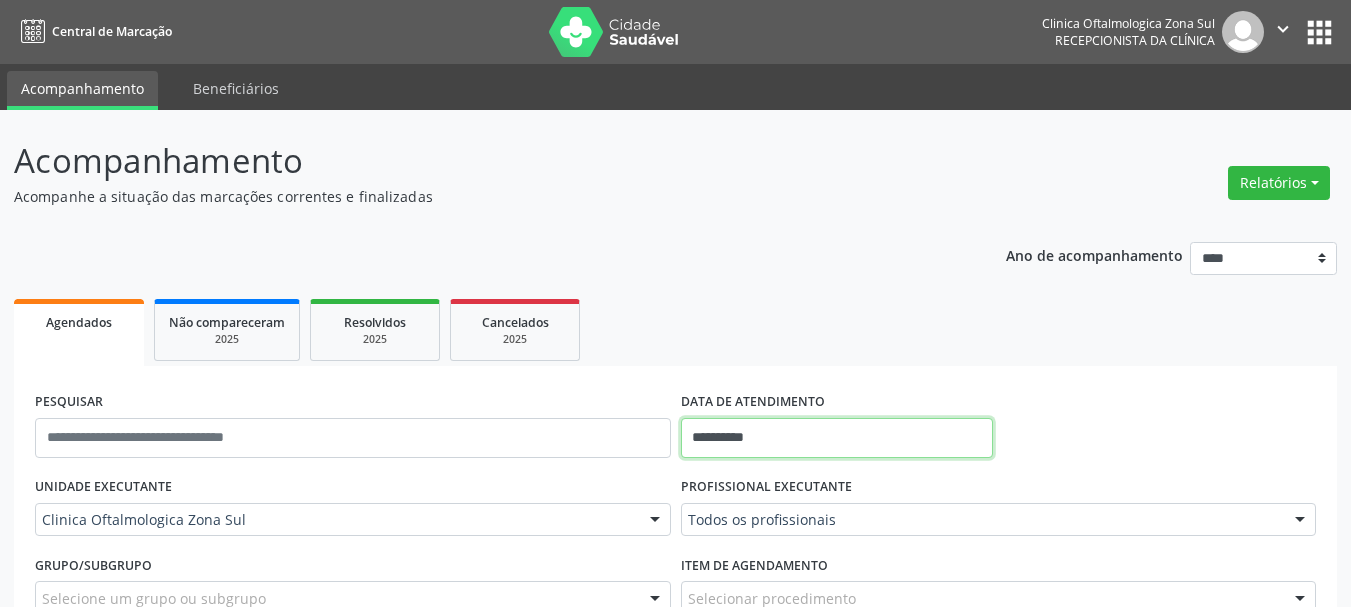 click on "**********" at bounding box center (837, 438) 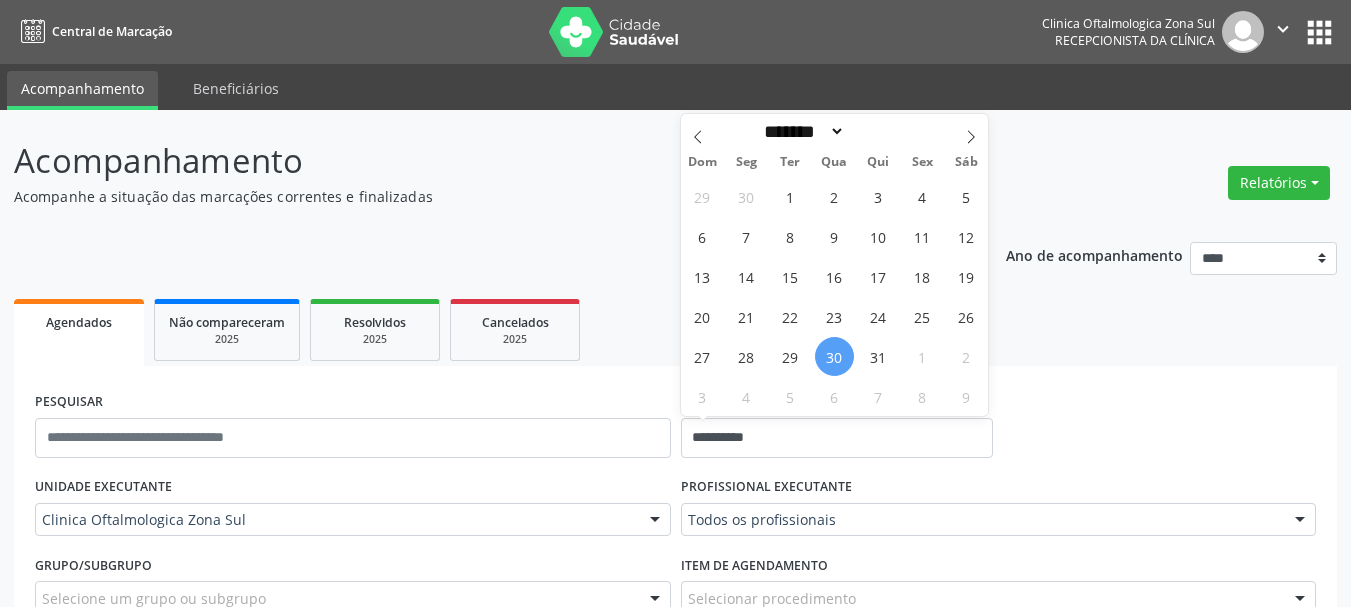 click on "30" at bounding box center [834, 356] 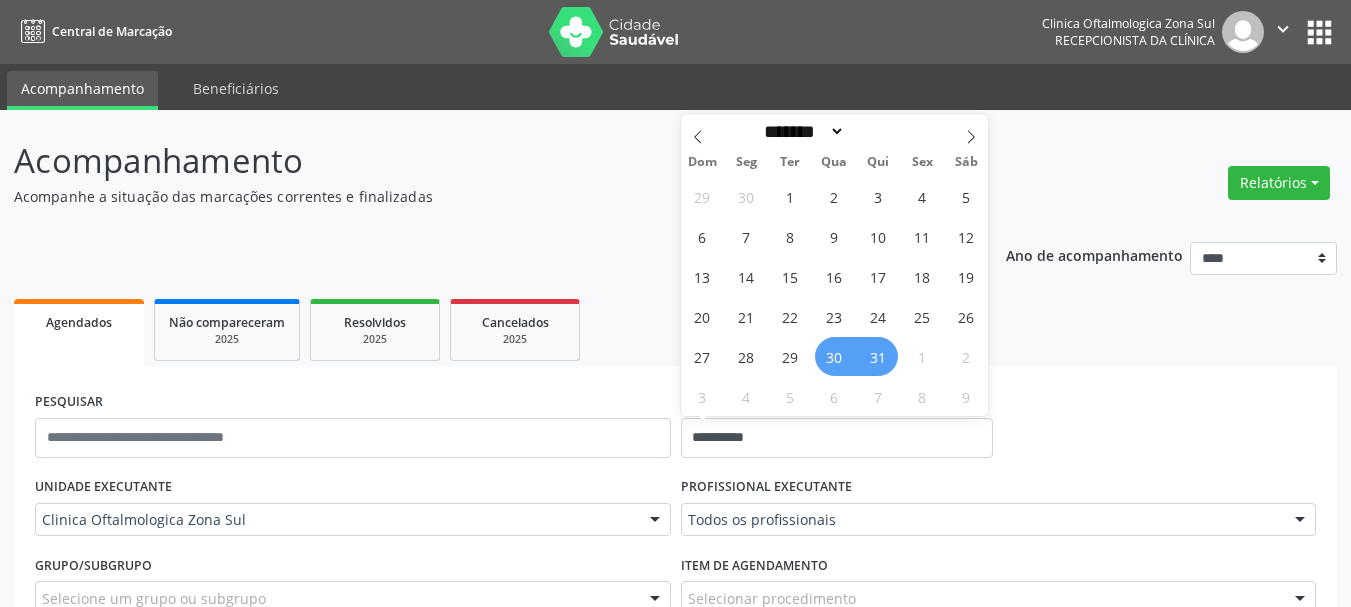 click on "31" at bounding box center (878, 356) 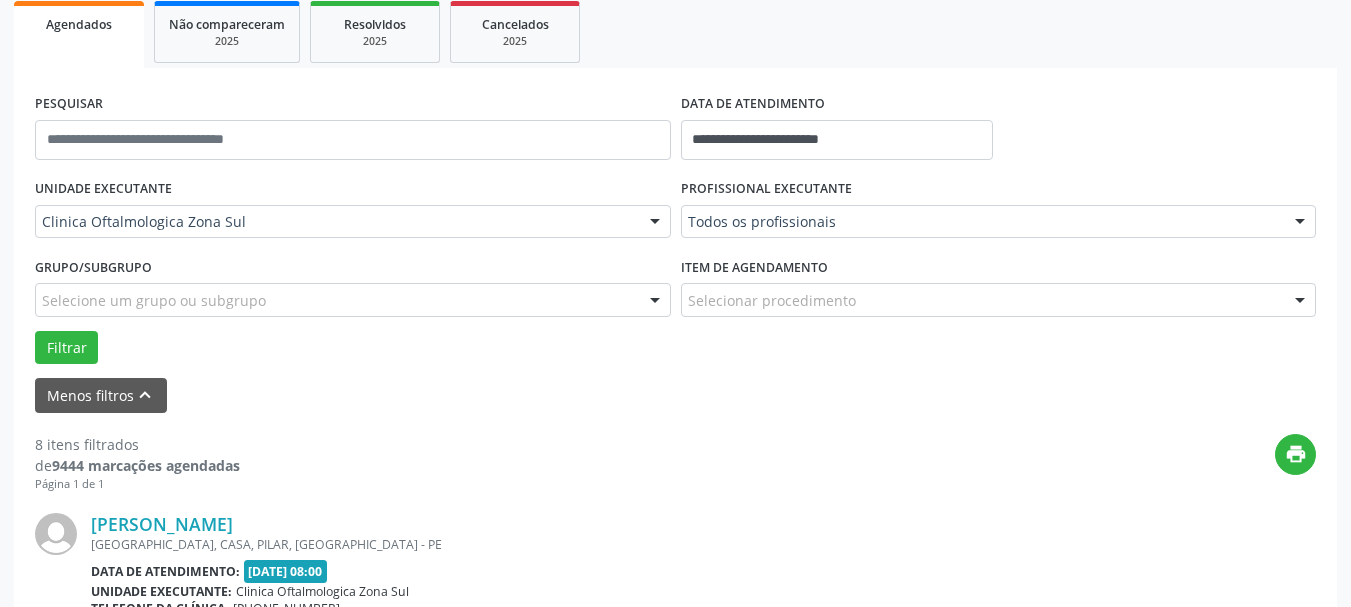 scroll, scrollTop: 300, scrollLeft: 0, axis: vertical 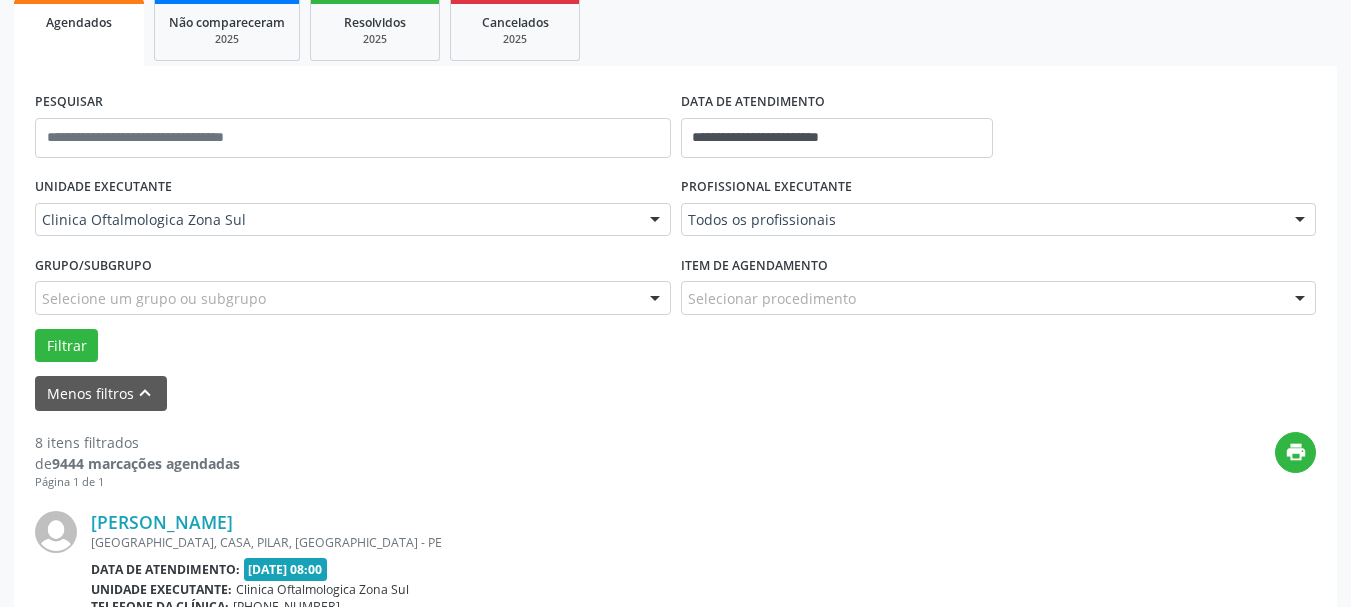 click on "Todos os profissionais" at bounding box center (999, 220) 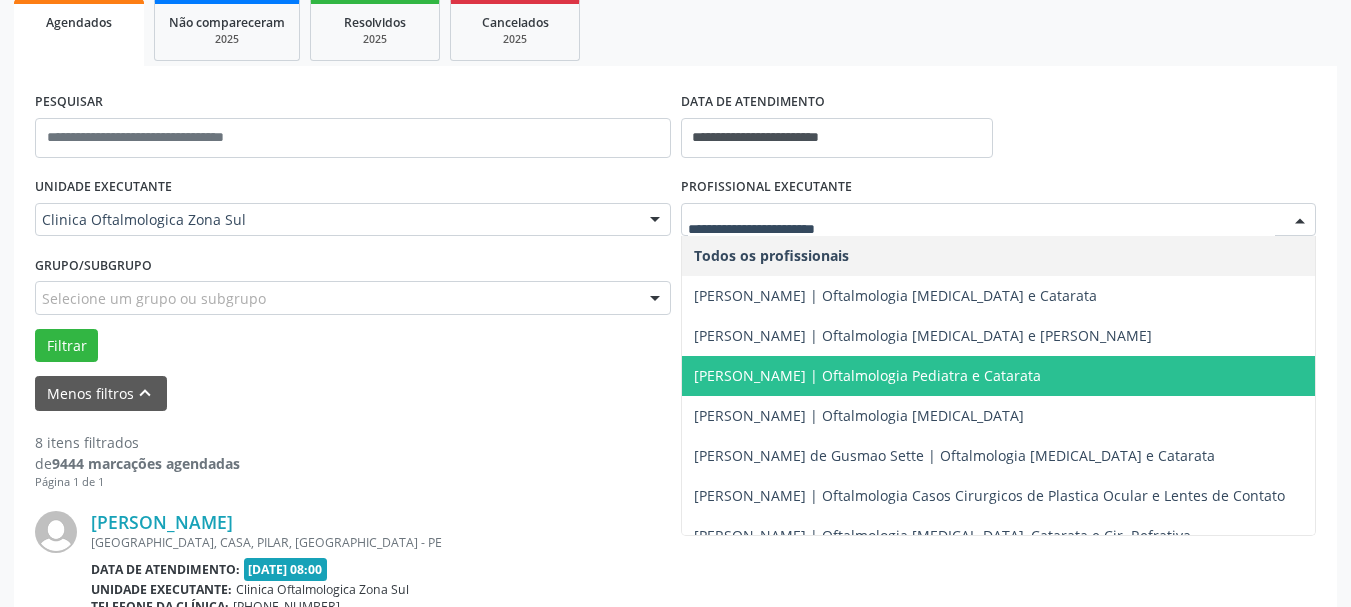 click on "[PERSON_NAME] | Oftalmologia Pediatra e Catarata" at bounding box center [867, 375] 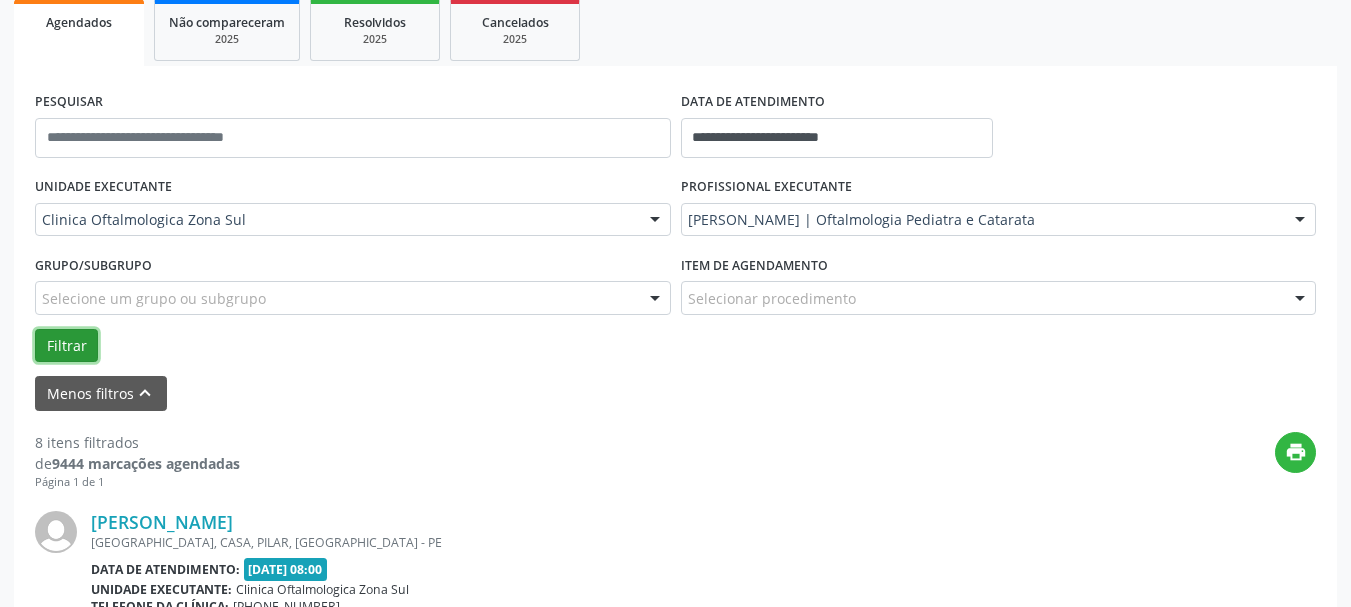 click on "Filtrar" at bounding box center [66, 346] 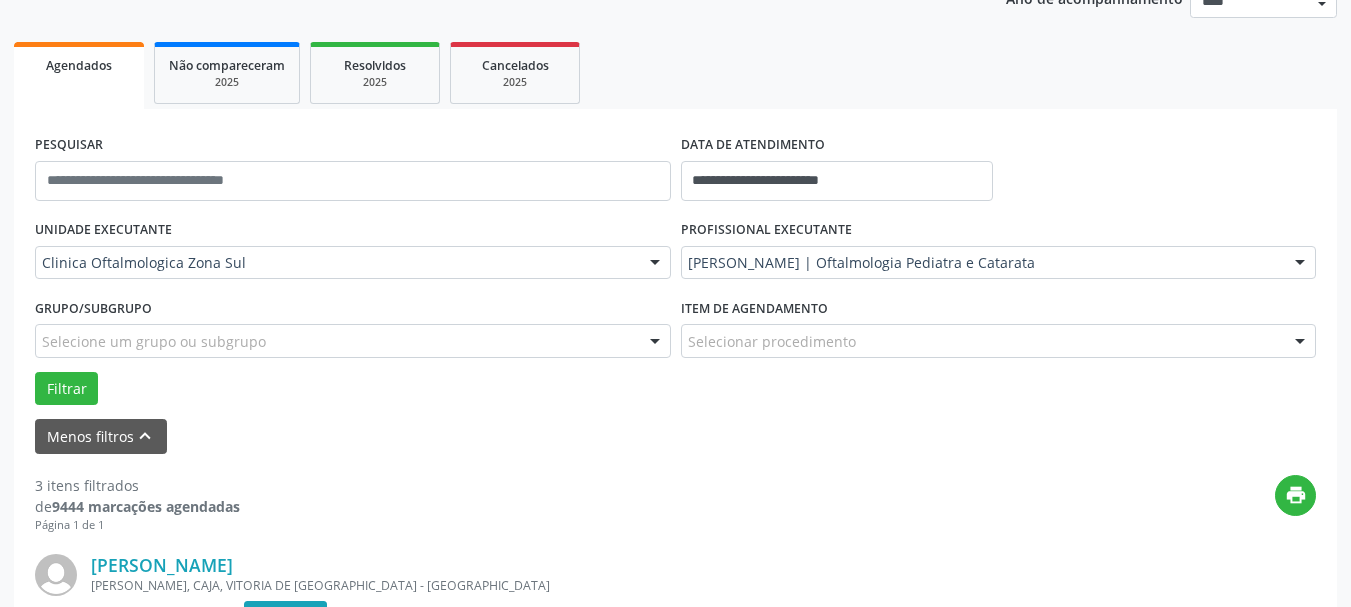 scroll, scrollTop: 234, scrollLeft: 0, axis: vertical 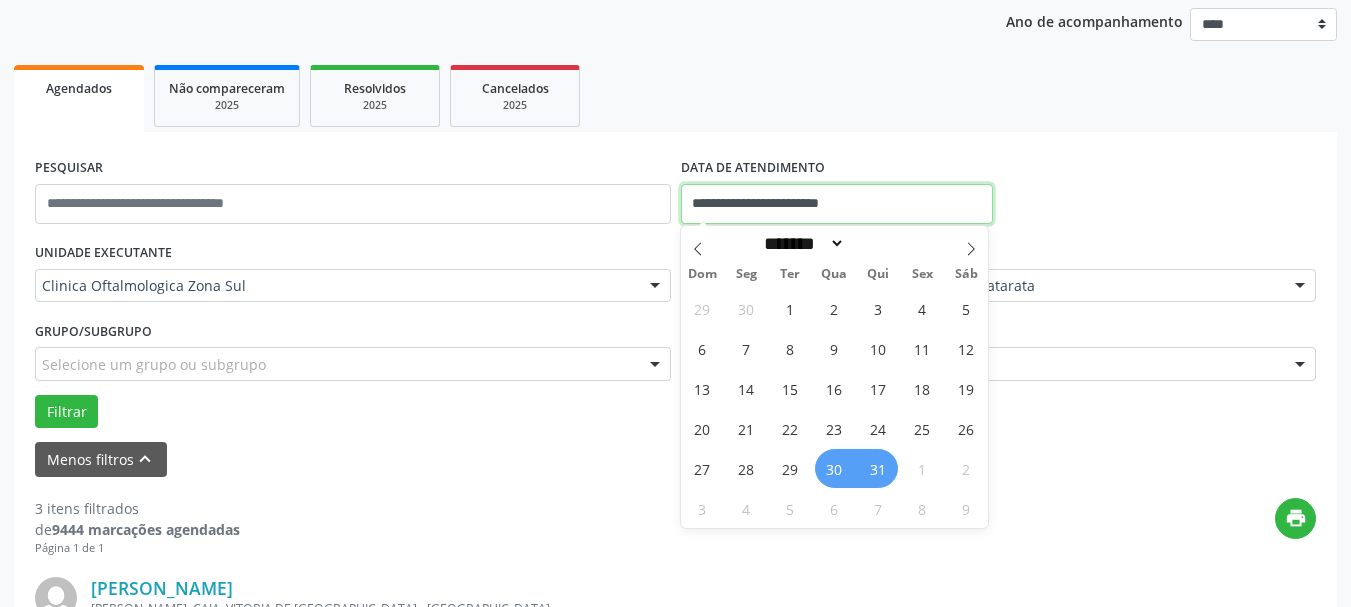 click on "**********" at bounding box center (837, 204) 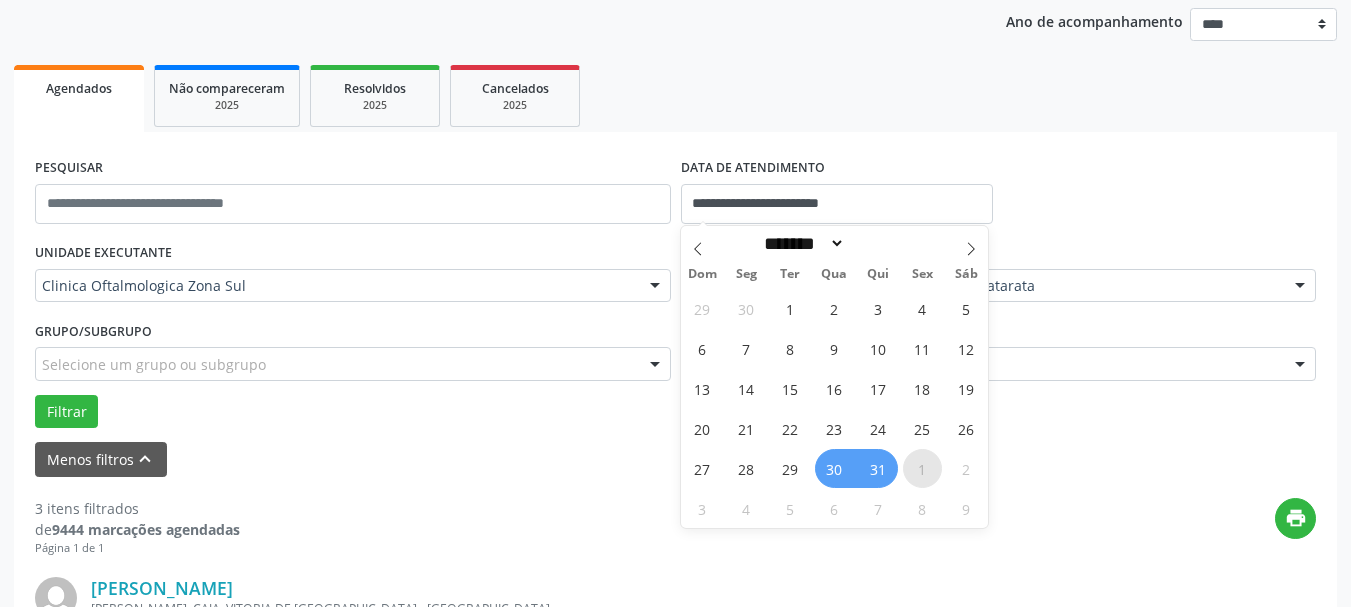 click on "1" at bounding box center [922, 468] 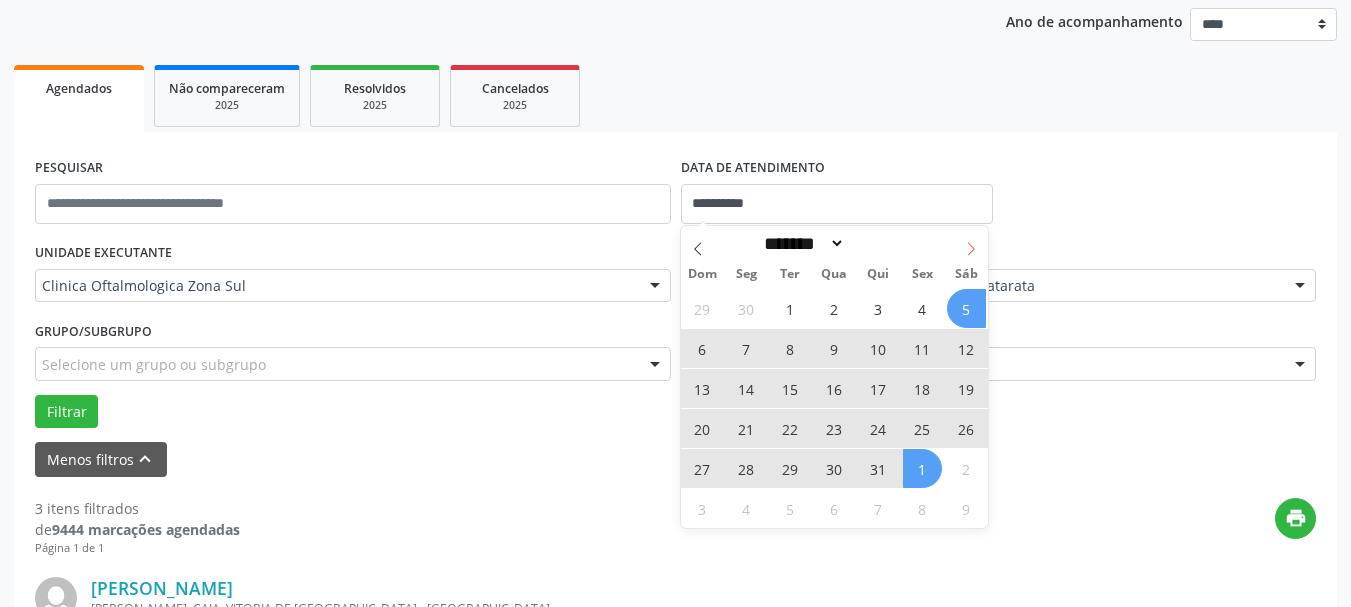 click 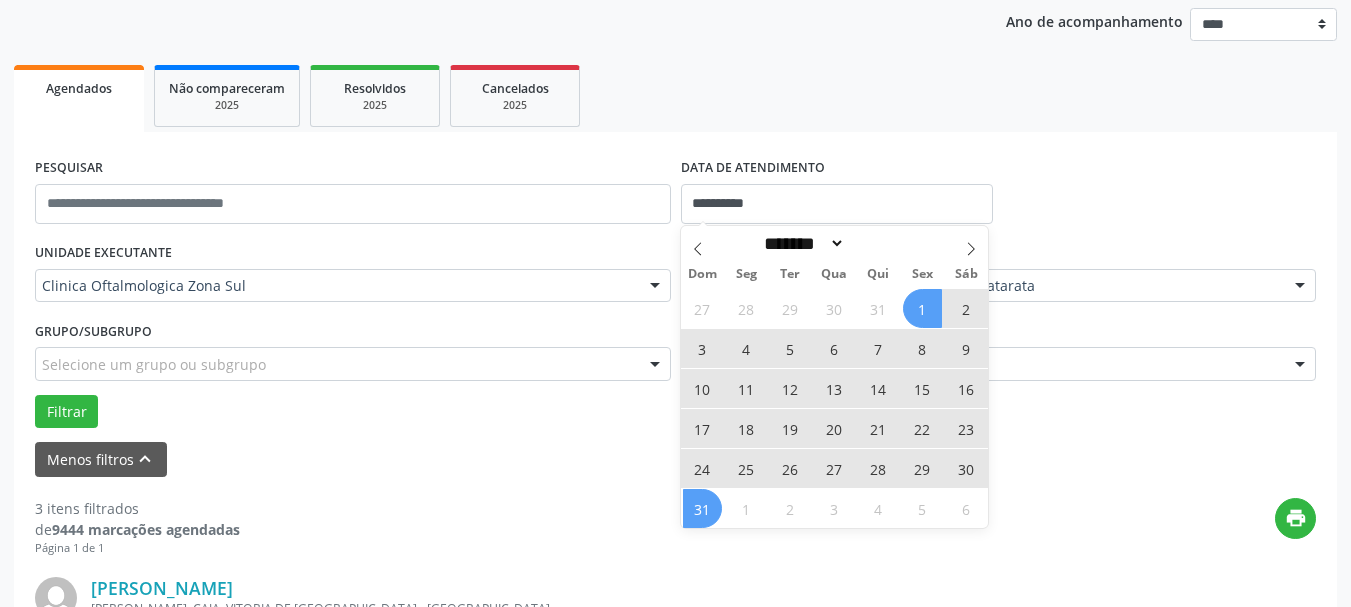 click on "31" at bounding box center [702, 508] 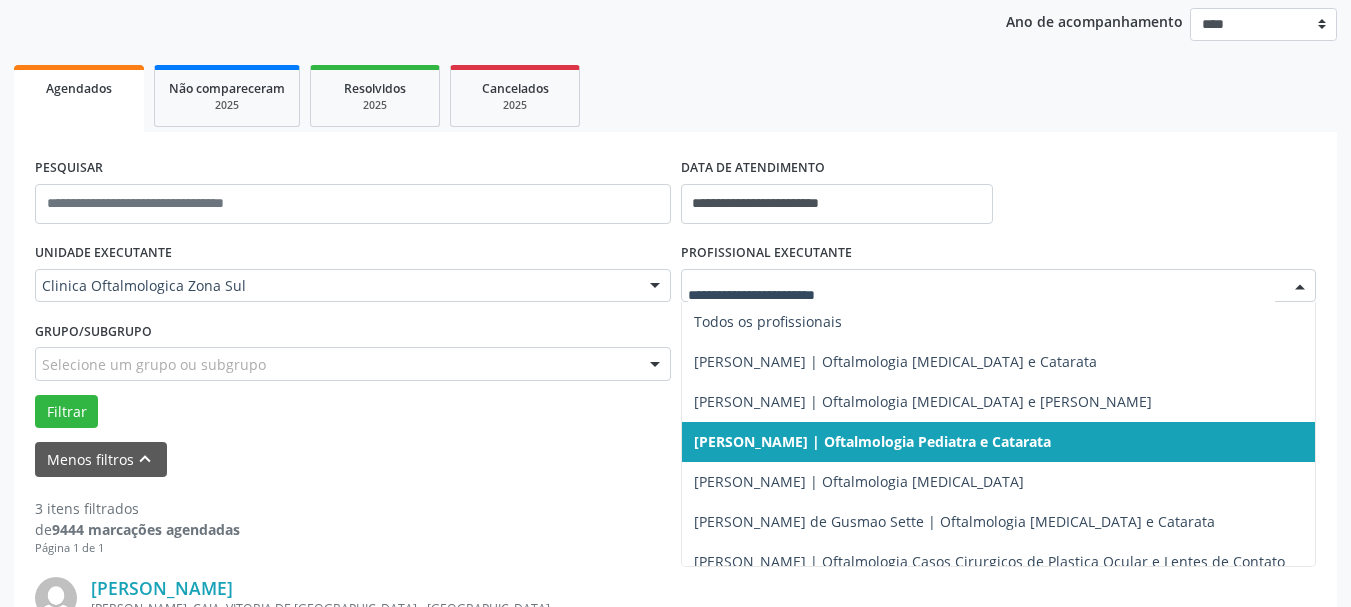 click at bounding box center [999, 286] 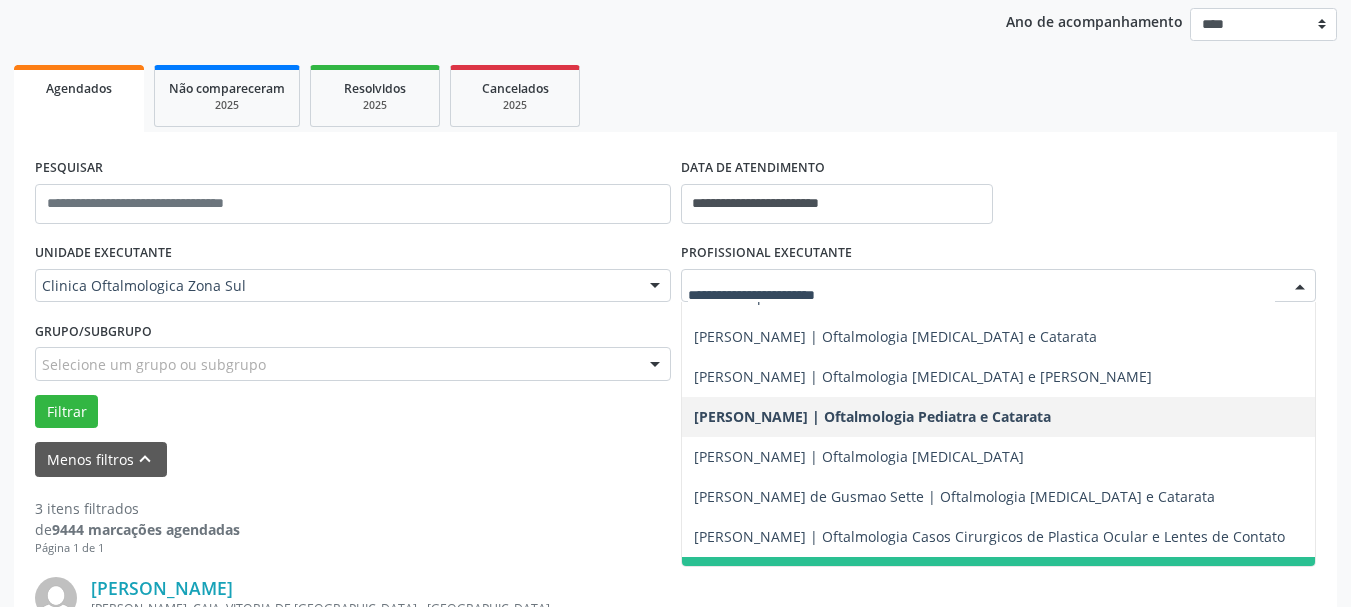 scroll, scrollTop: 0, scrollLeft: 0, axis: both 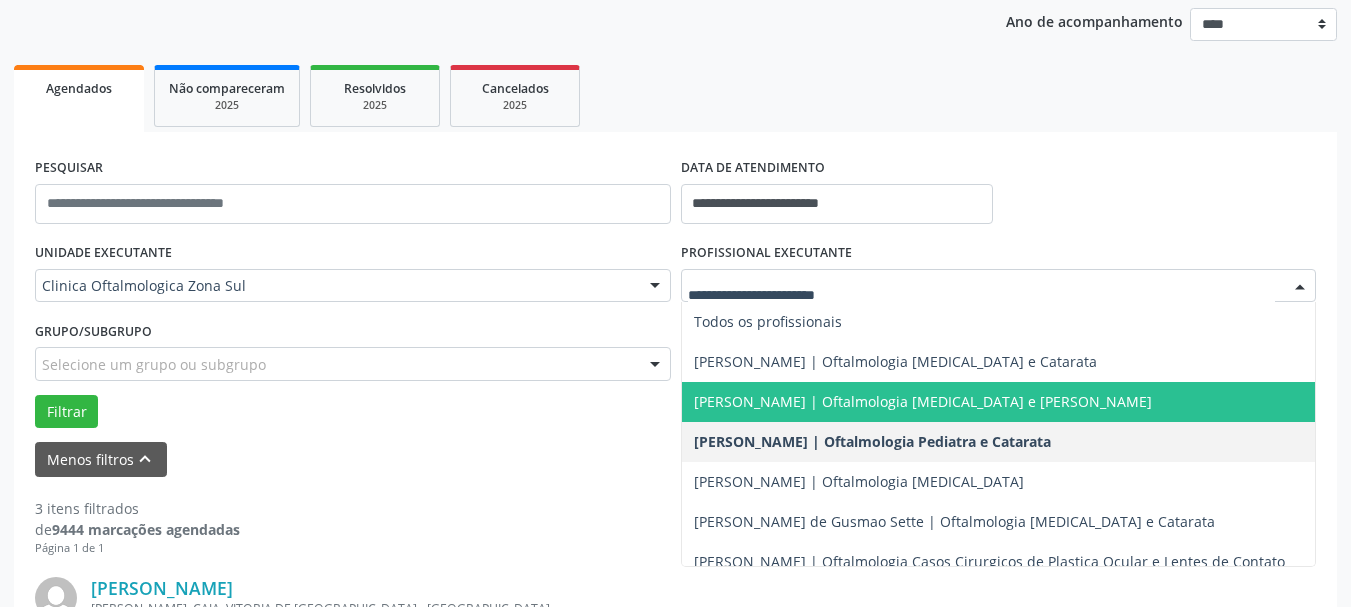 click on "[PERSON_NAME] | Oftalmologia [MEDICAL_DATA] e [PERSON_NAME]" at bounding box center (923, 401) 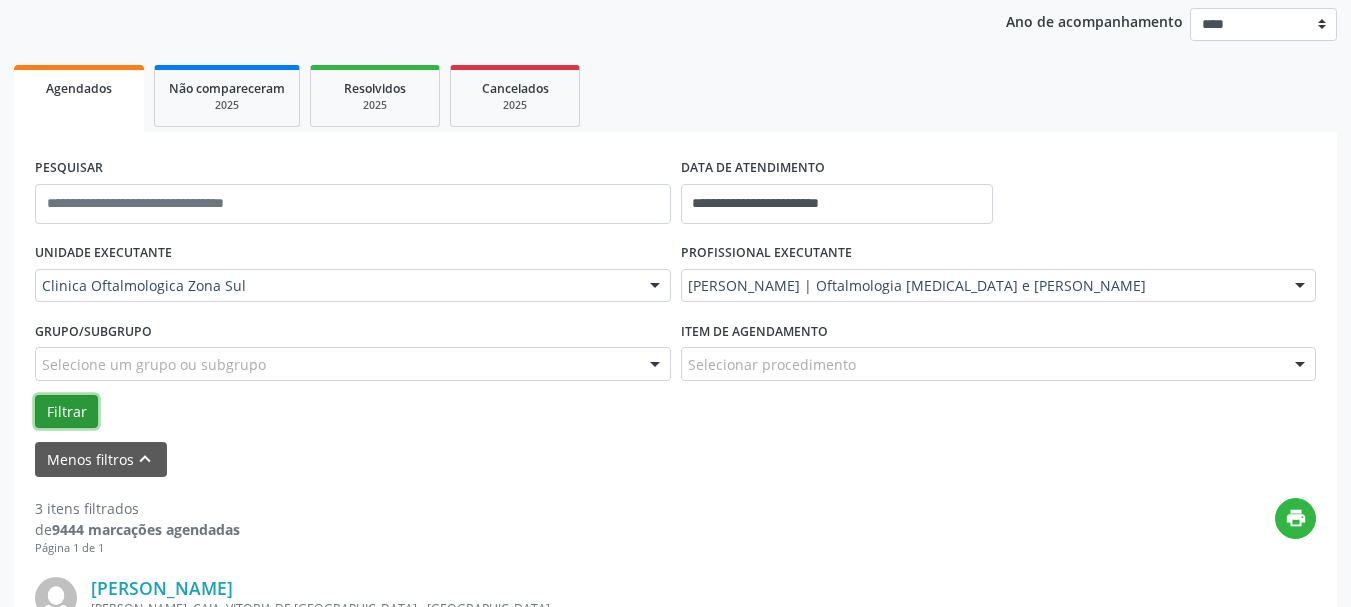 click on "Filtrar" at bounding box center (66, 412) 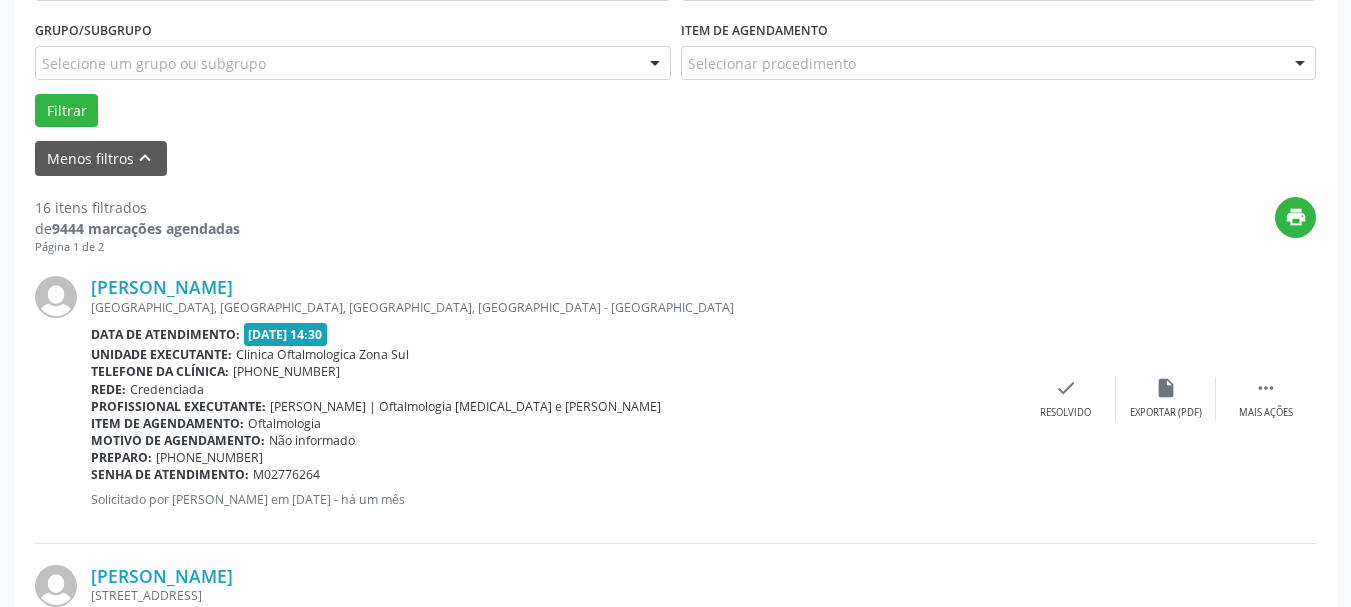 scroll, scrollTop: 566, scrollLeft: 0, axis: vertical 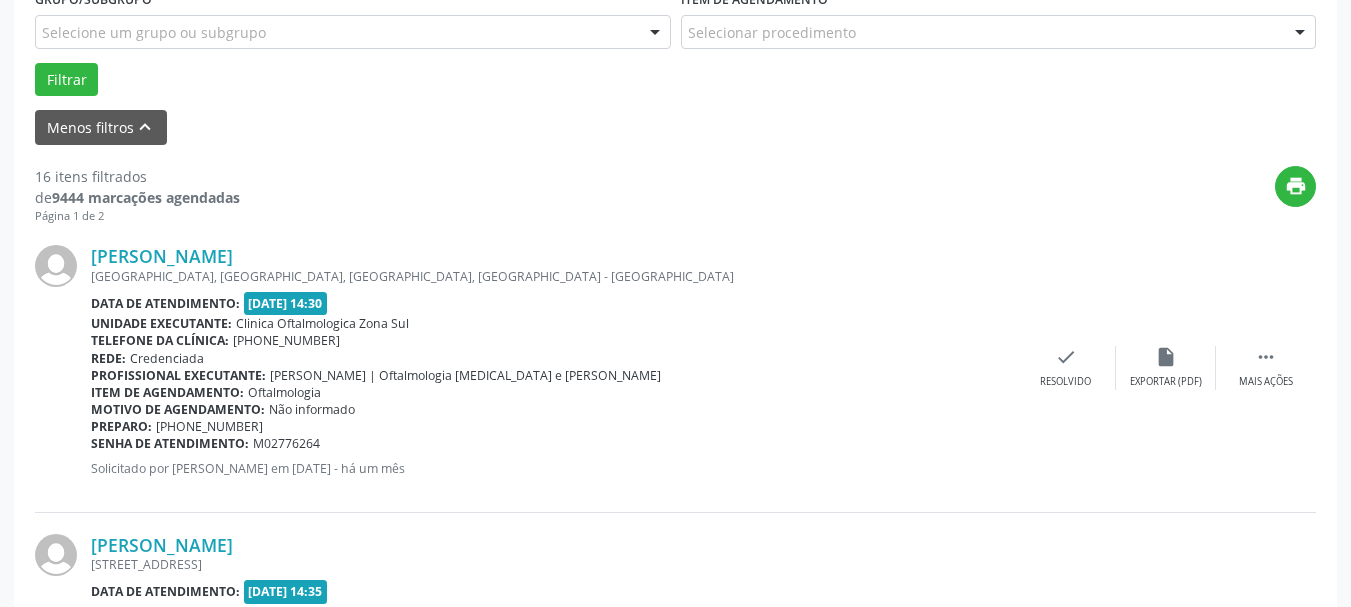 copy on "[PERSON_NAME]" 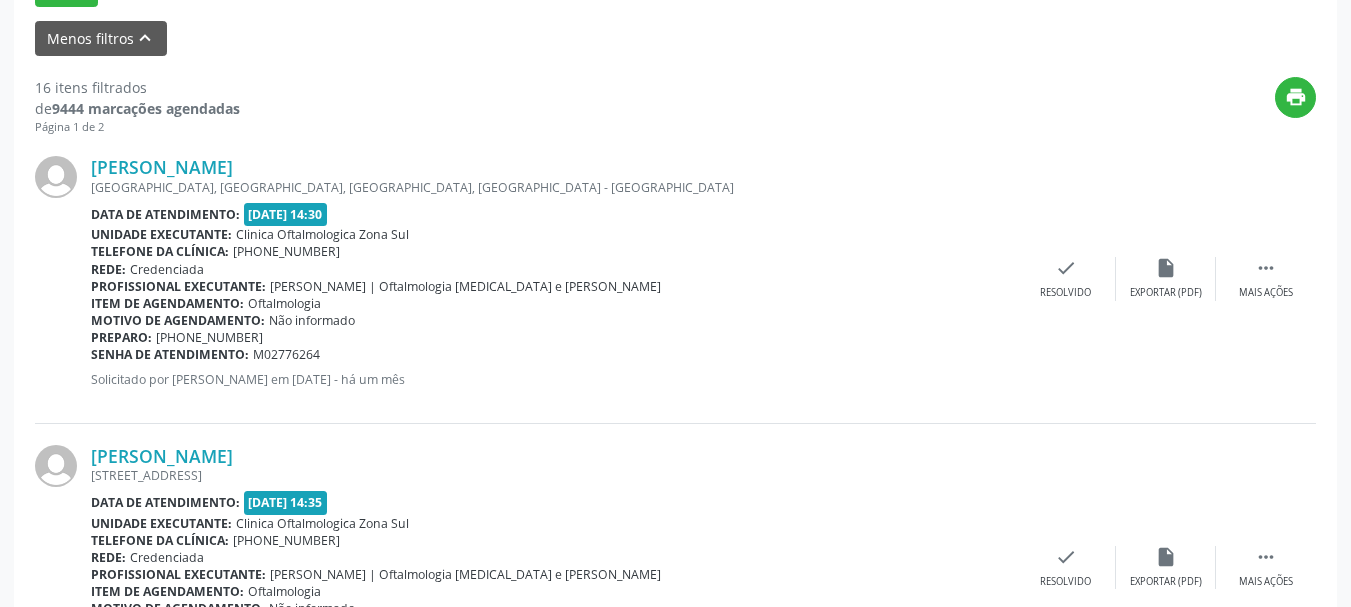 scroll, scrollTop: 766, scrollLeft: 0, axis: vertical 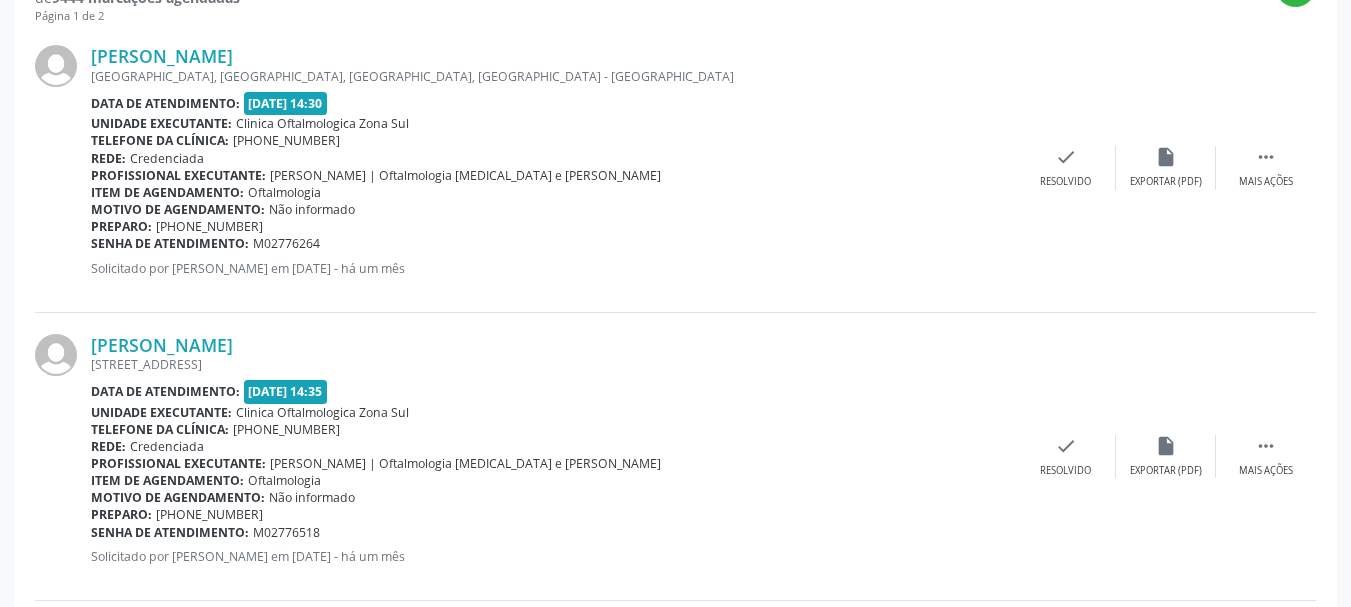 copy on "[PERSON_NAME]" 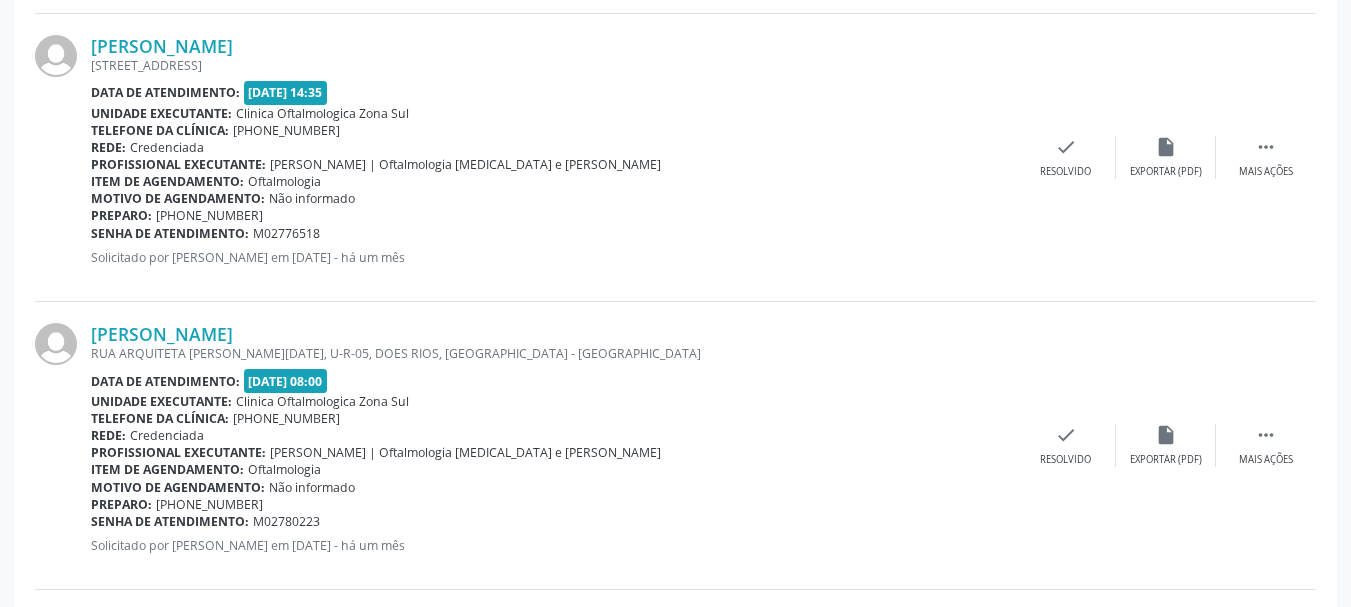 scroll, scrollTop: 1066, scrollLeft: 0, axis: vertical 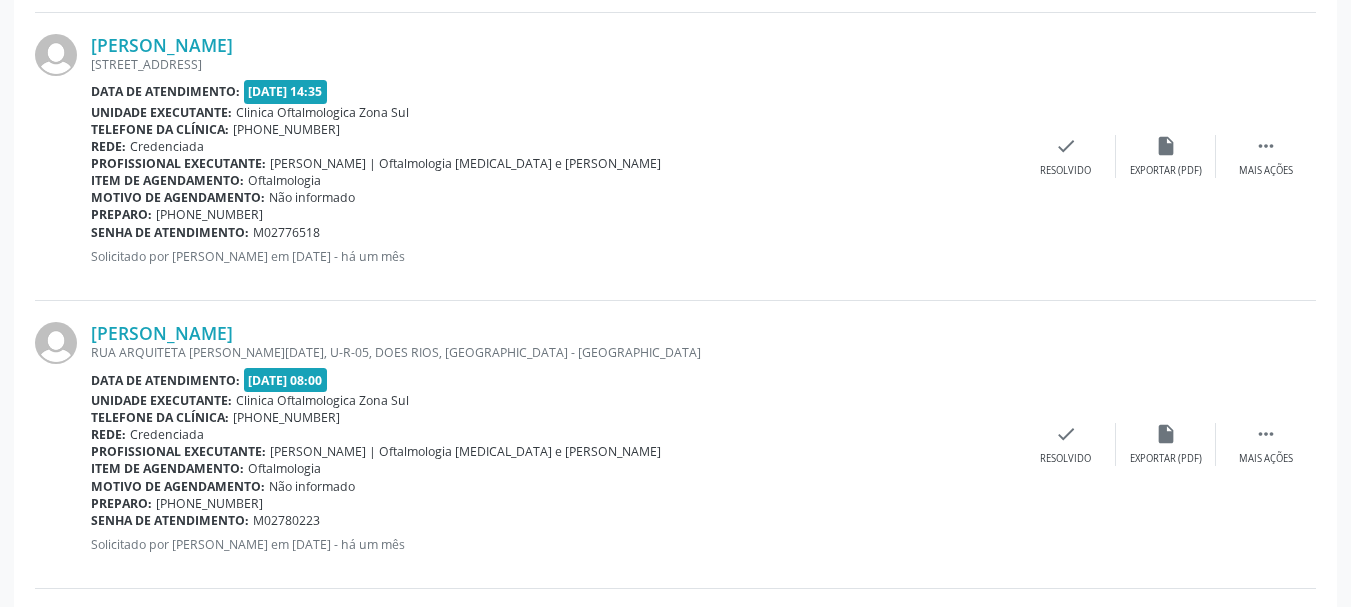 drag, startPoint x: 424, startPoint y: 330, endPoint x: 81, endPoint y: 331, distance: 343.00146 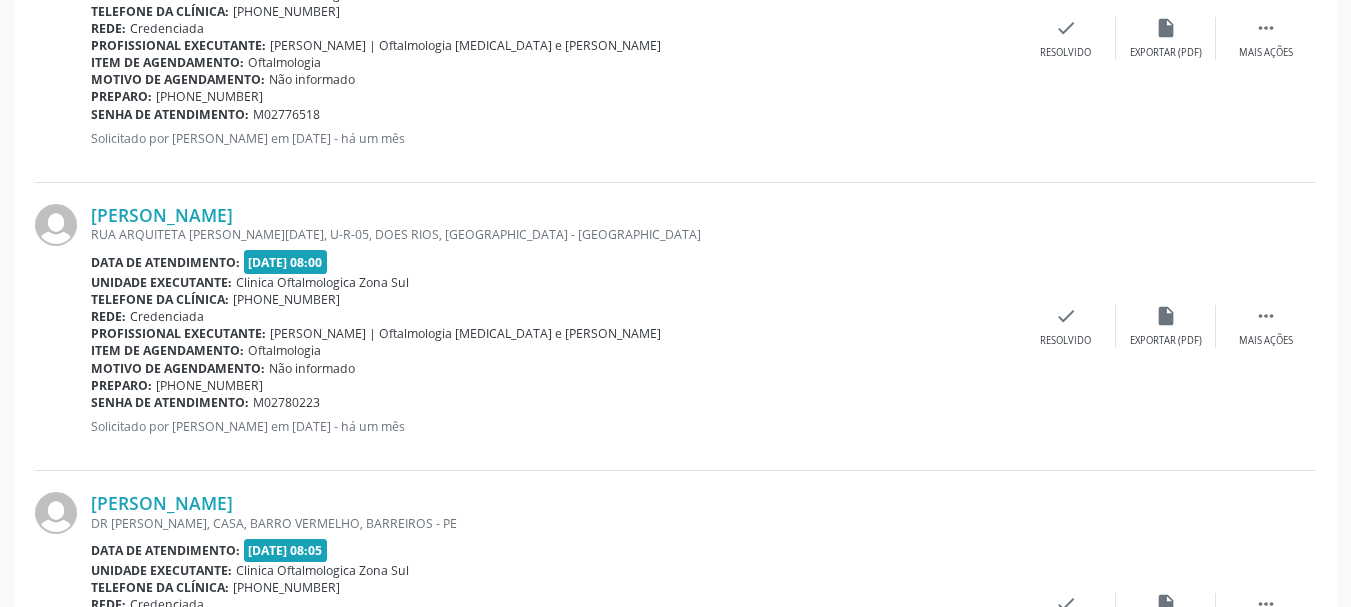 scroll, scrollTop: 1366, scrollLeft: 0, axis: vertical 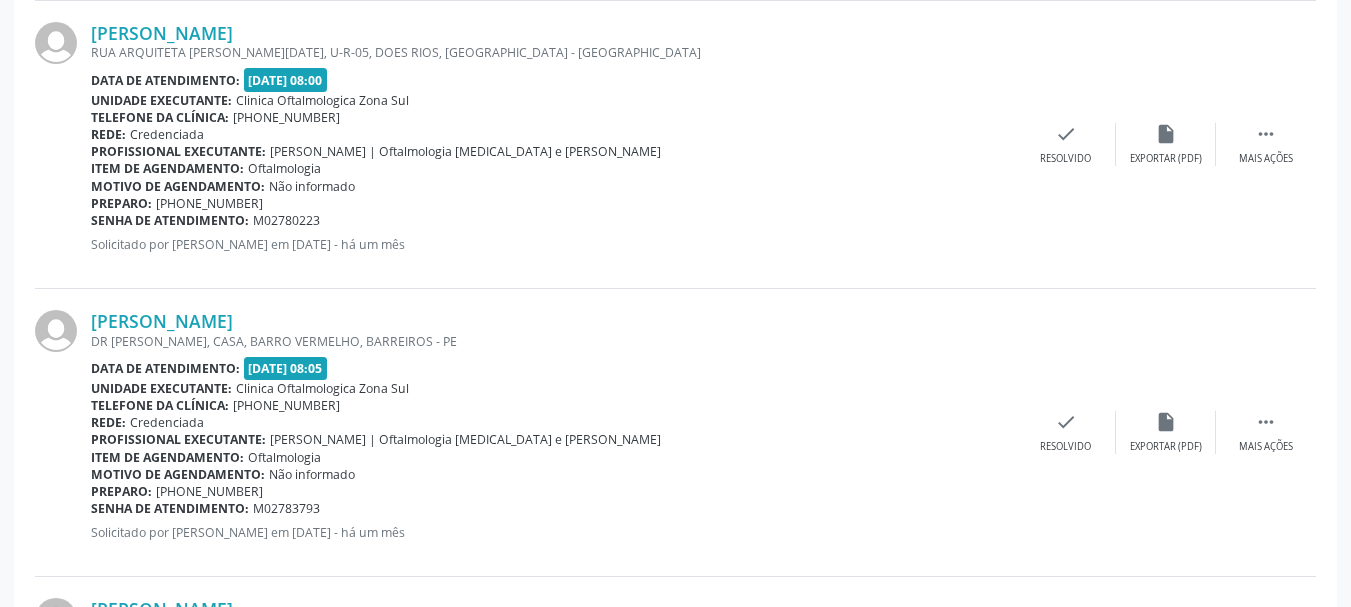 copy on "[PERSON_NAME]" 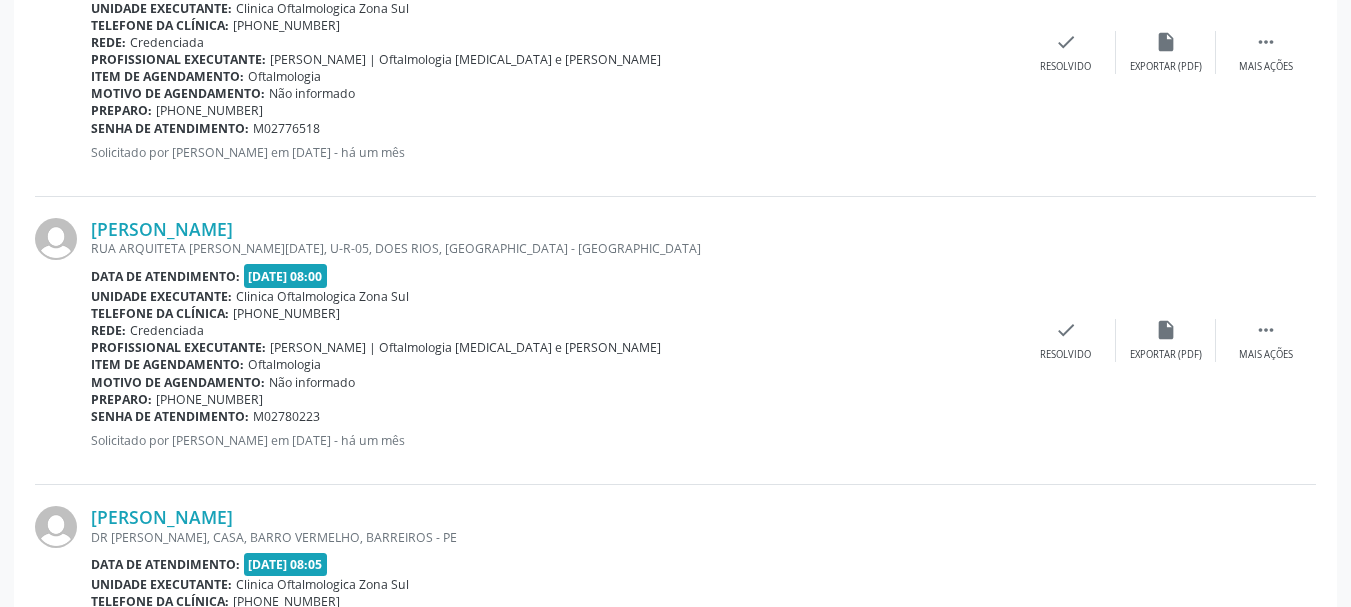 scroll, scrollTop: 1166, scrollLeft: 0, axis: vertical 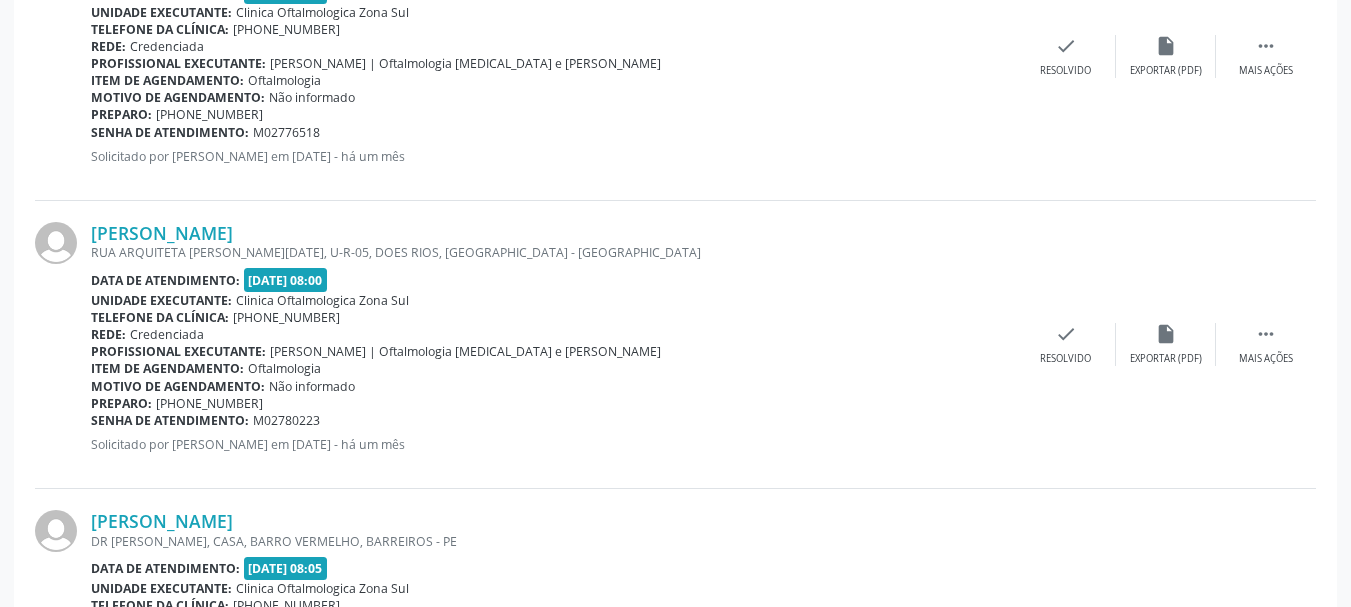 copy on "Senha de atendimento:
M02780223" 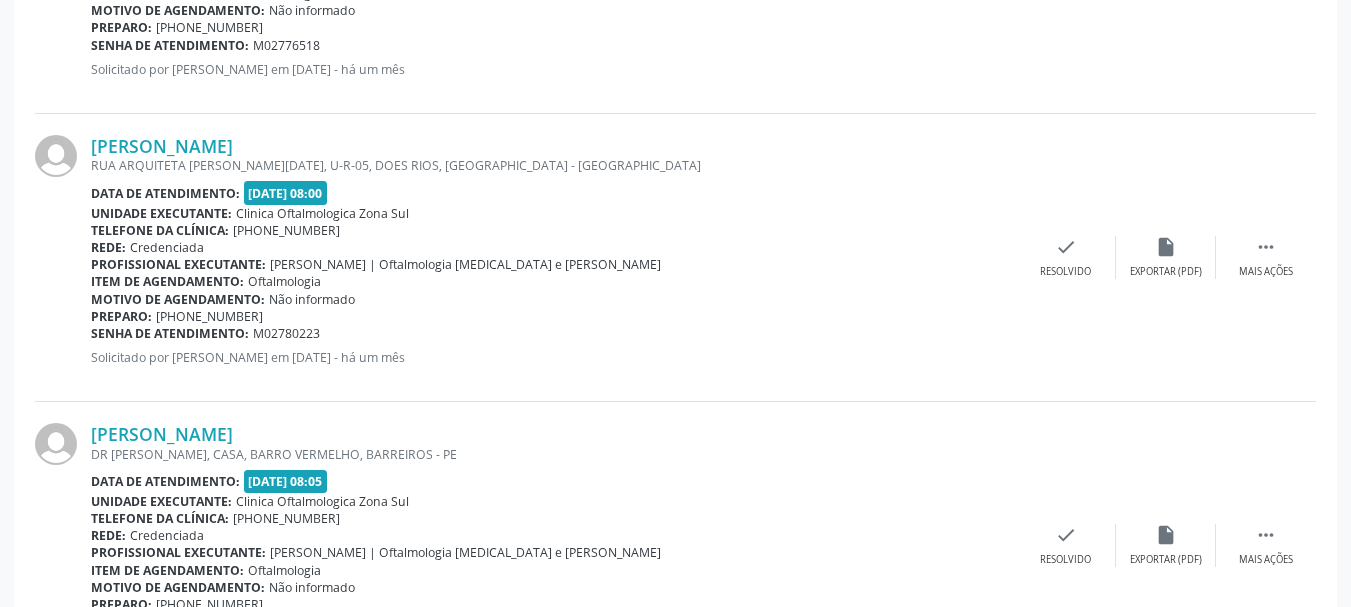 scroll, scrollTop: 1366, scrollLeft: 0, axis: vertical 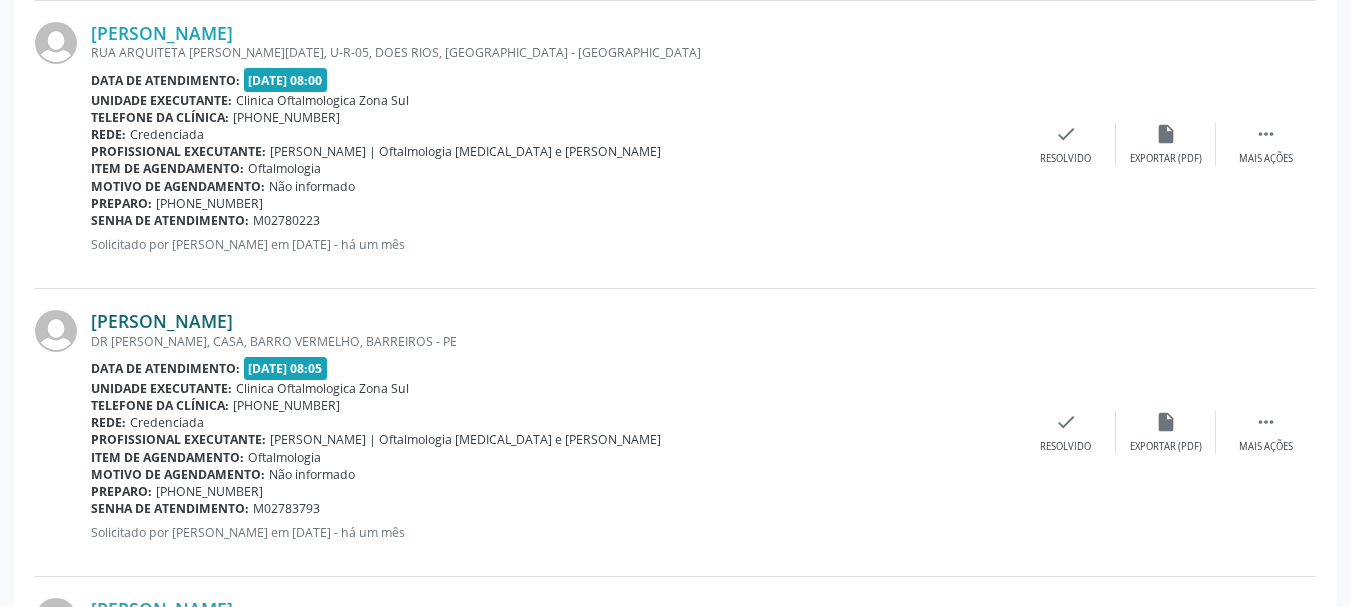 copy on "[PERSON_NAME]" 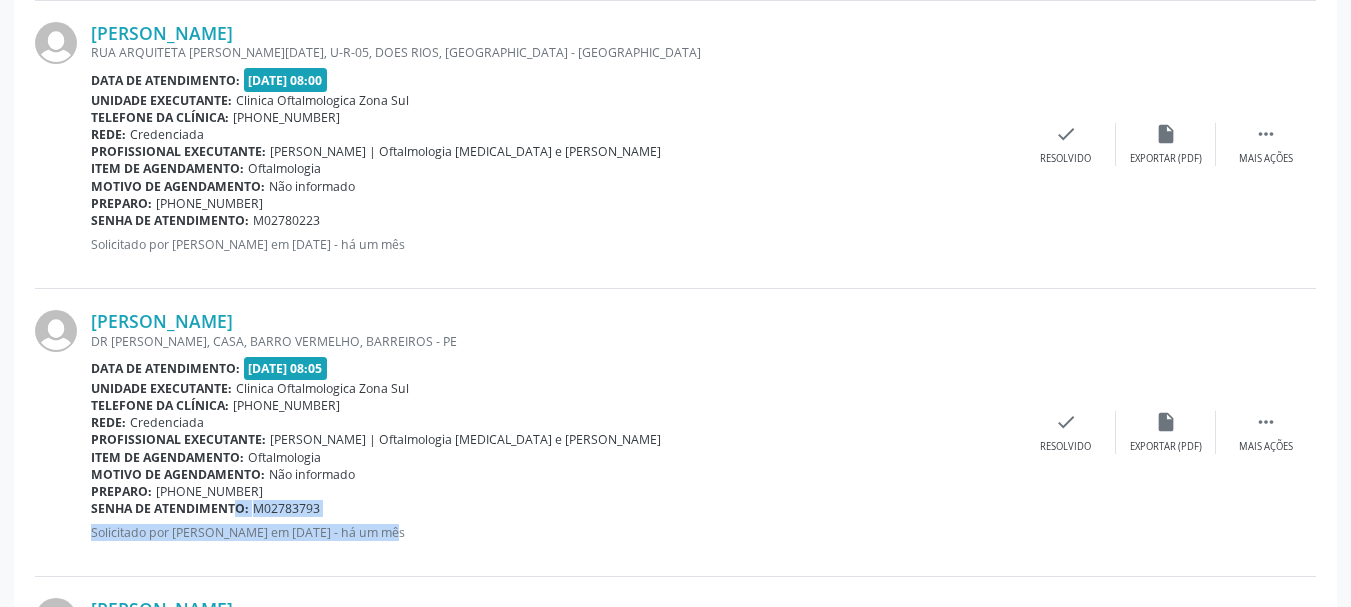 drag, startPoint x: 335, startPoint y: 518, endPoint x: 191, endPoint y: 516, distance: 144.01389 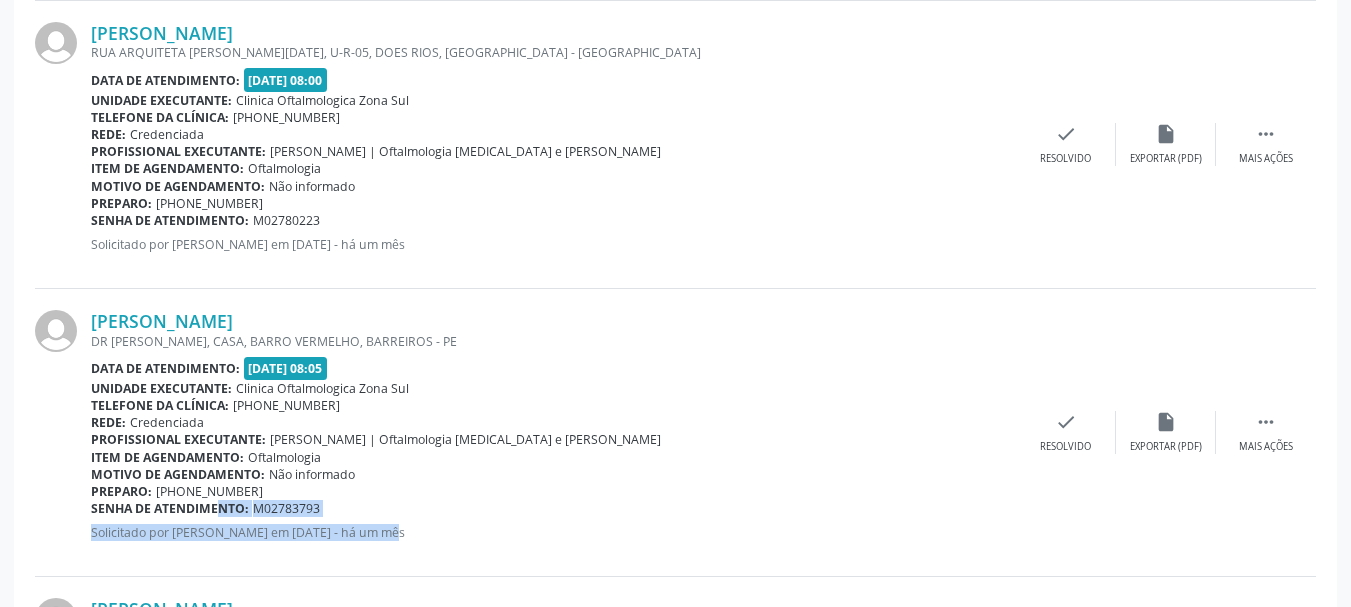 drag, startPoint x: 95, startPoint y: 508, endPoint x: 222, endPoint y: 506, distance: 127.01575 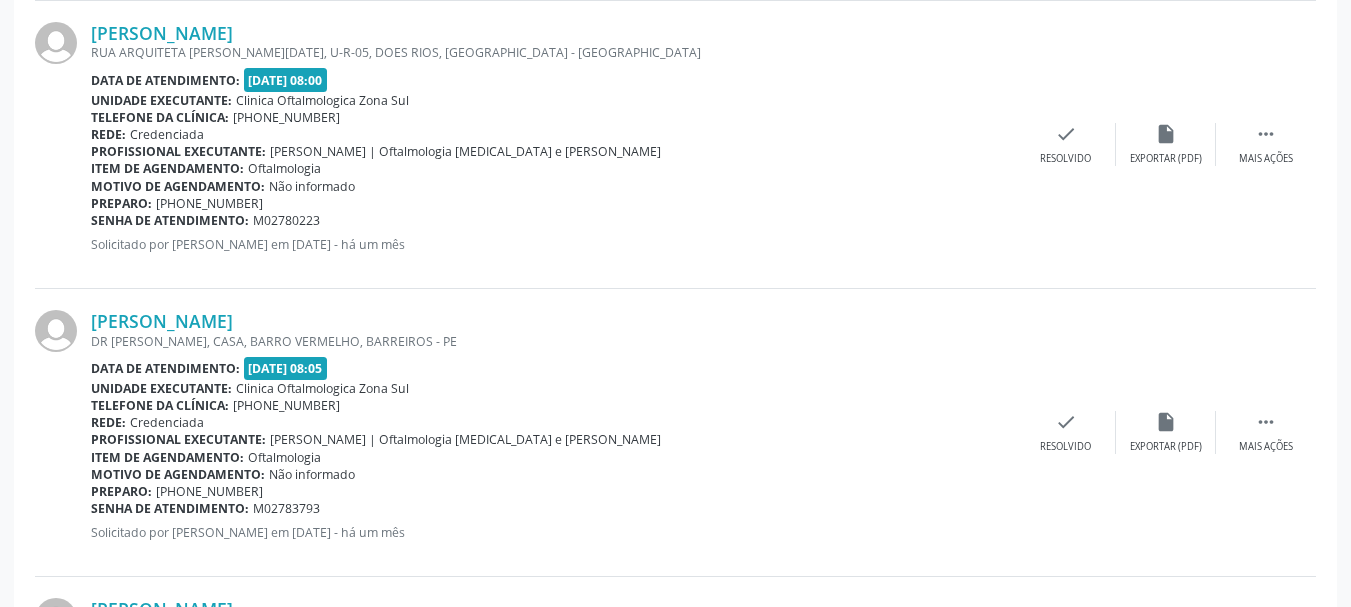 click at bounding box center [63, 432] 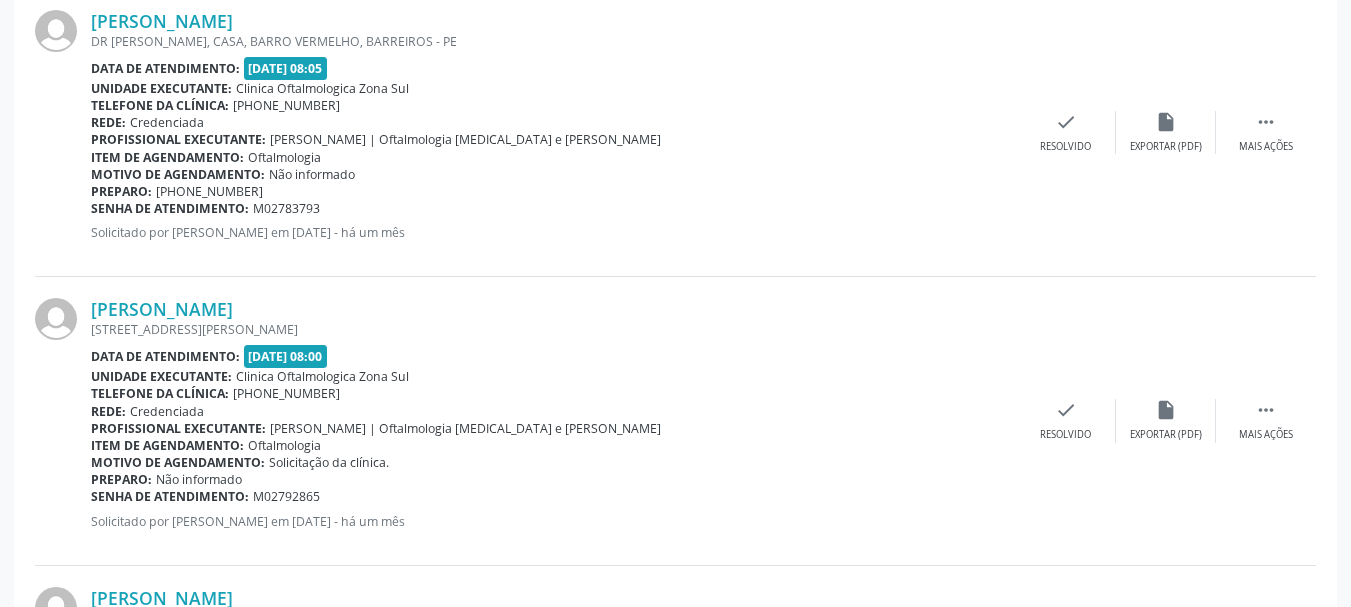 scroll, scrollTop: 1766, scrollLeft: 0, axis: vertical 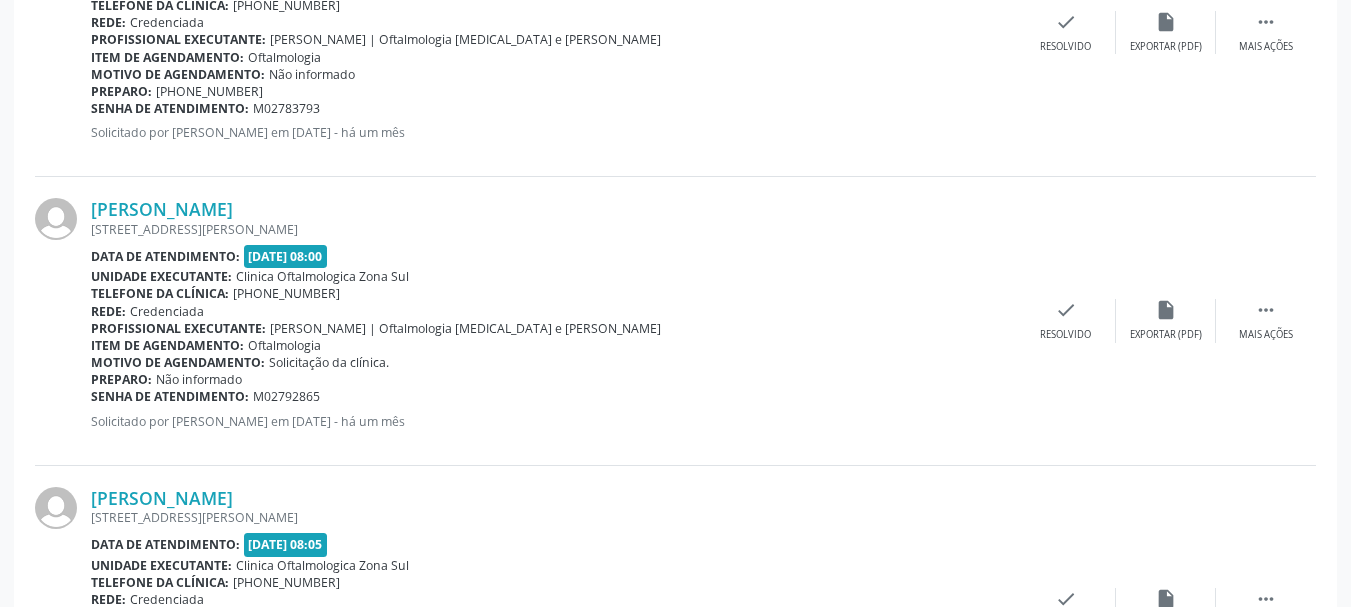 copy on "[PERSON_NAME]" 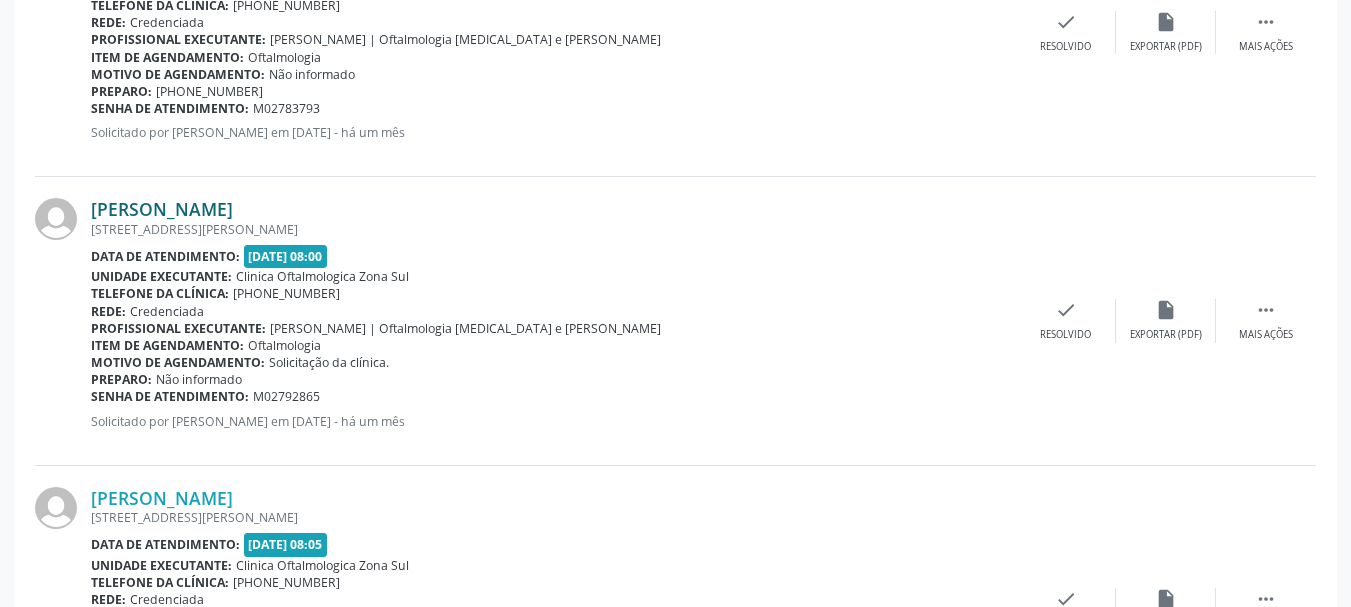 drag, startPoint x: 402, startPoint y: 208, endPoint x: 94, endPoint y: 202, distance: 308.05844 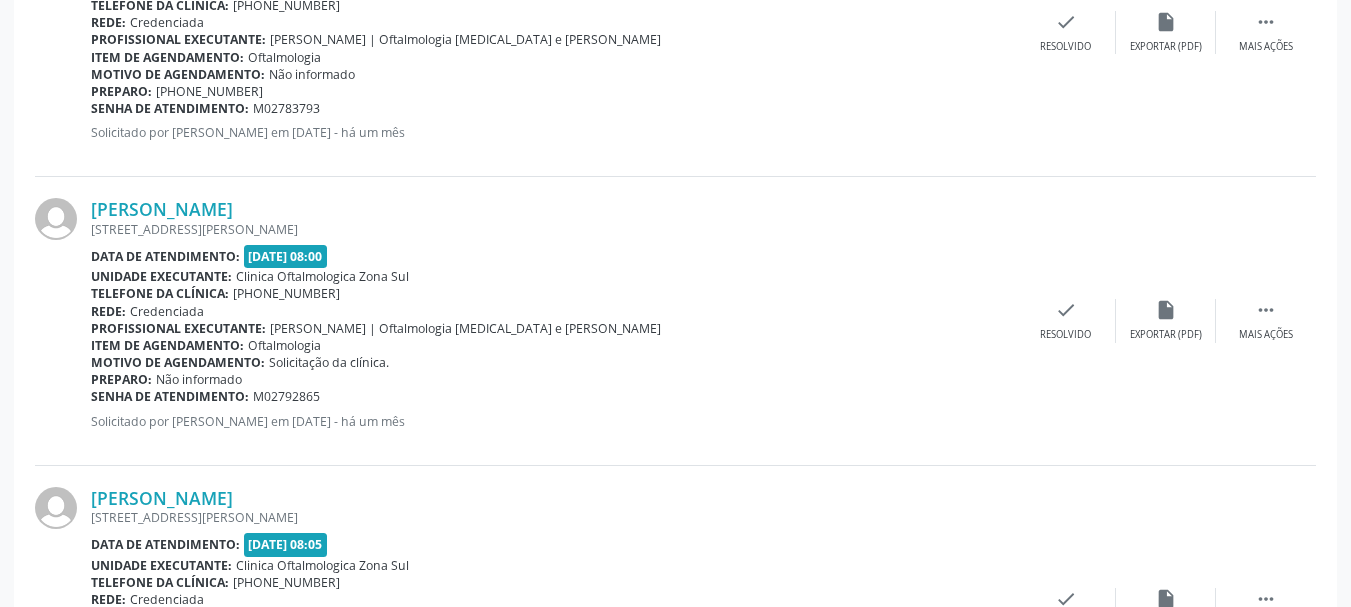 drag, startPoint x: 329, startPoint y: 395, endPoint x: 92, endPoint y: 392, distance: 237.01898 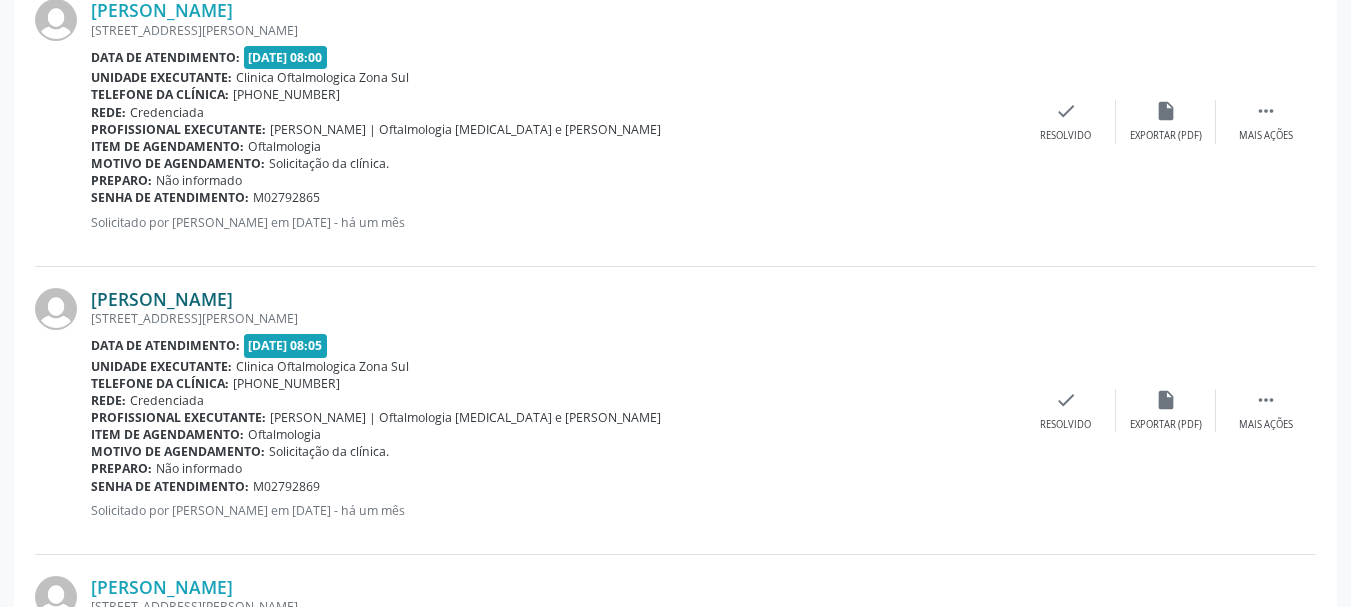 scroll, scrollTop: 1966, scrollLeft: 0, axis: vertical 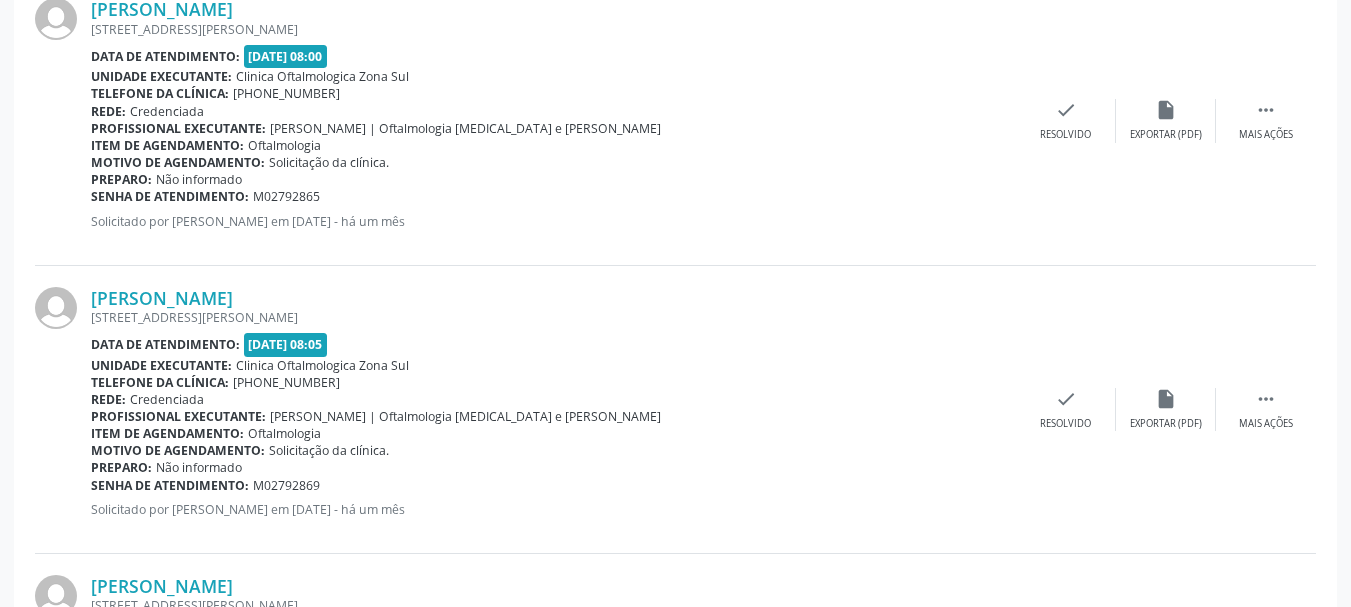 drag, startPoint x: 84, startPoint y: 298, endPoint x: 454, endPoint y: 207, distance: 381.02625 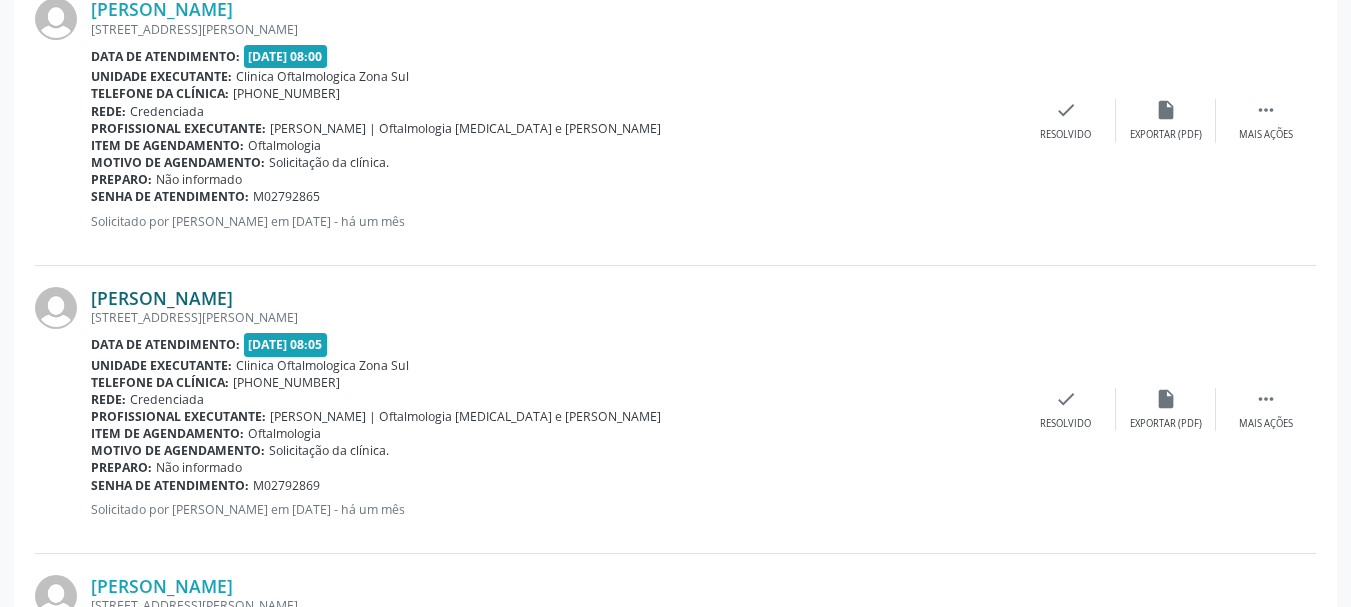 click on "[PERSON_NAME]" at bounding box center [162, 298] 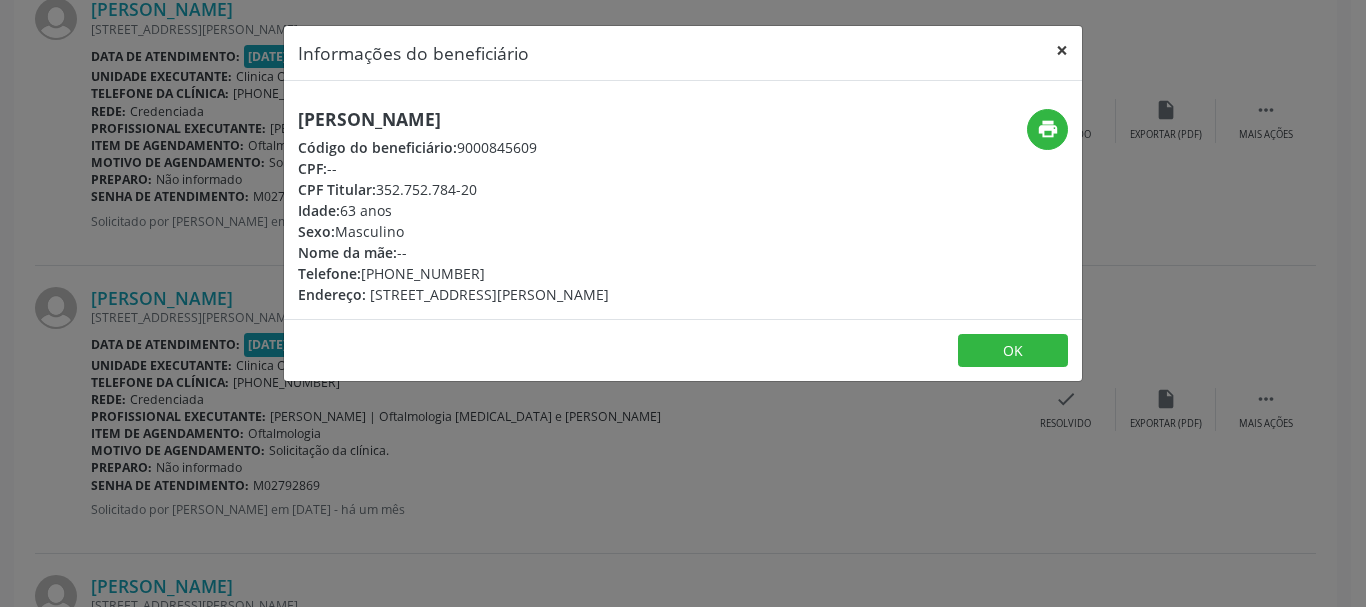 click on "×" at bounding box center (1062, 50) 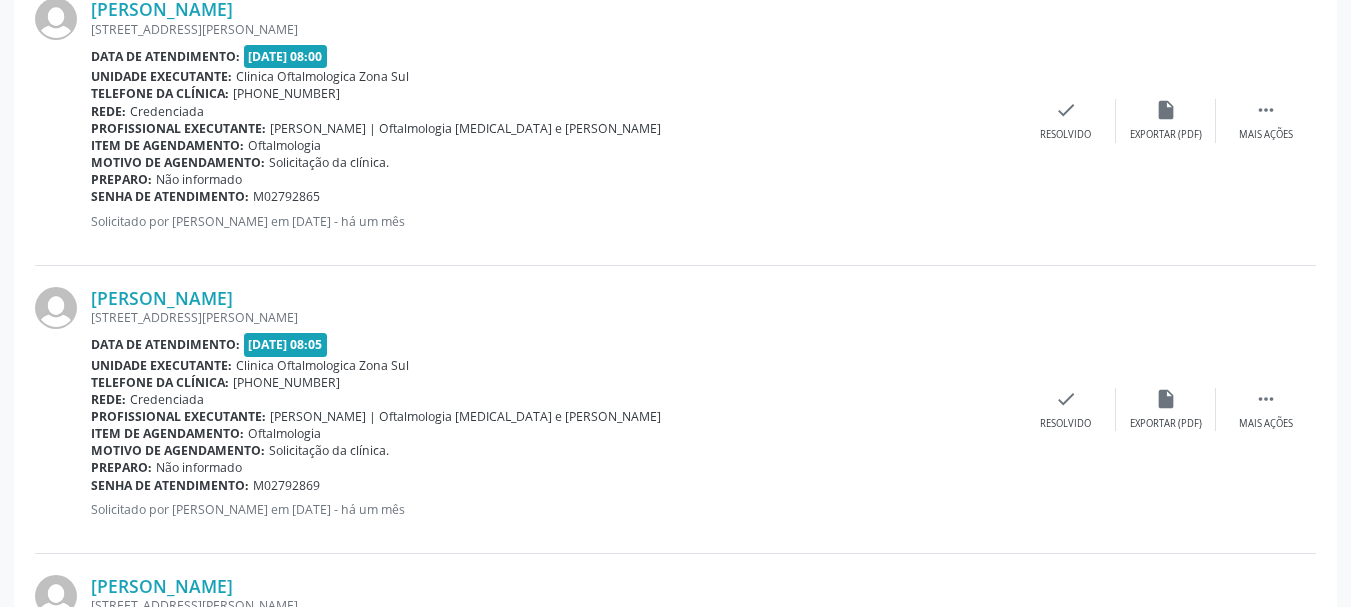 click on "[STREET_ADDRESS][PERSON_NAME]" at bounding box center [553, 317] 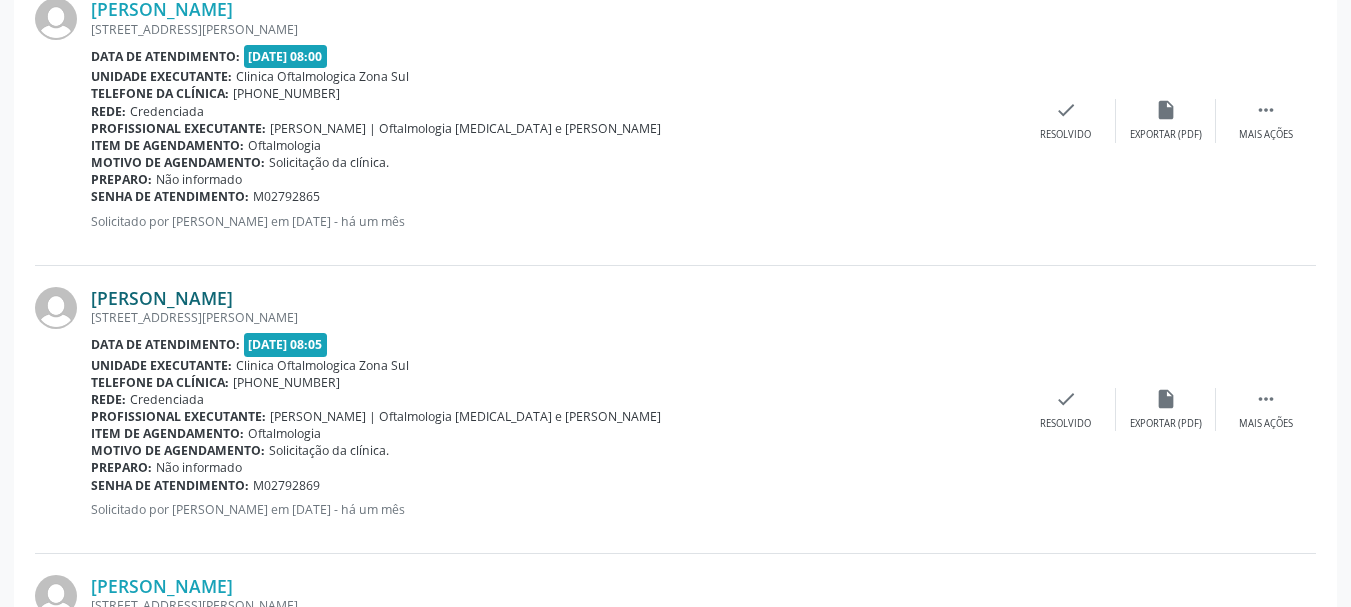 click on "[PERSON_NAME]" at bounding box center [162, 298] 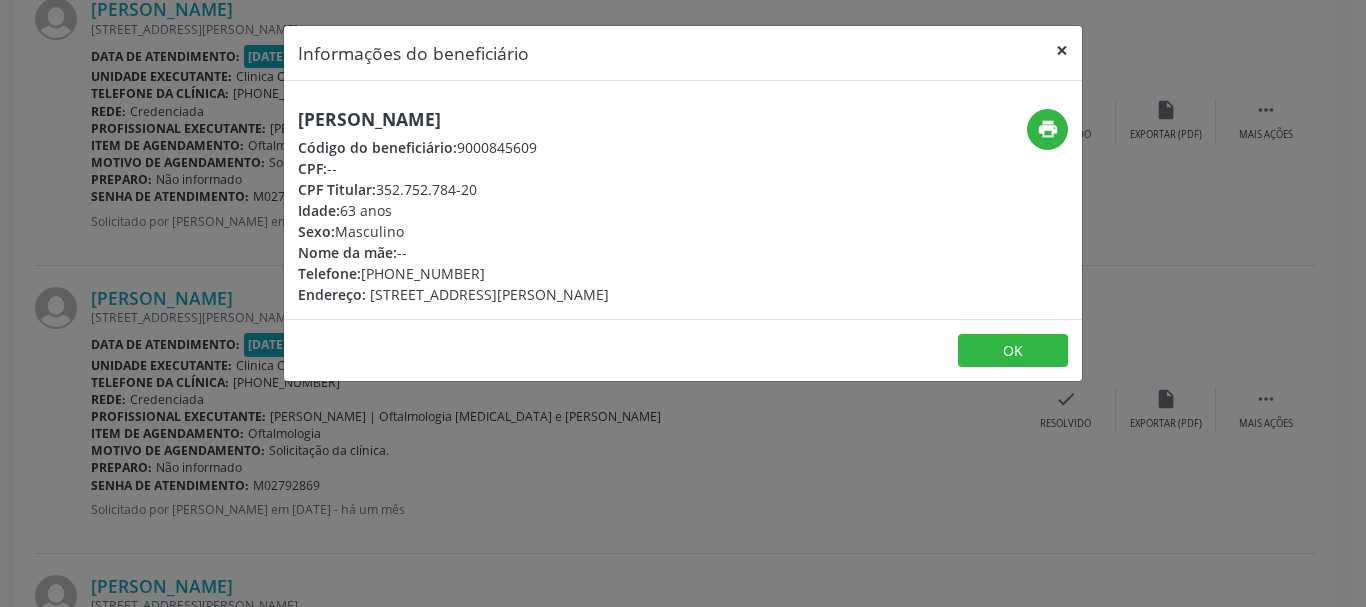 click on "×" at bounding box center [1062, 50] 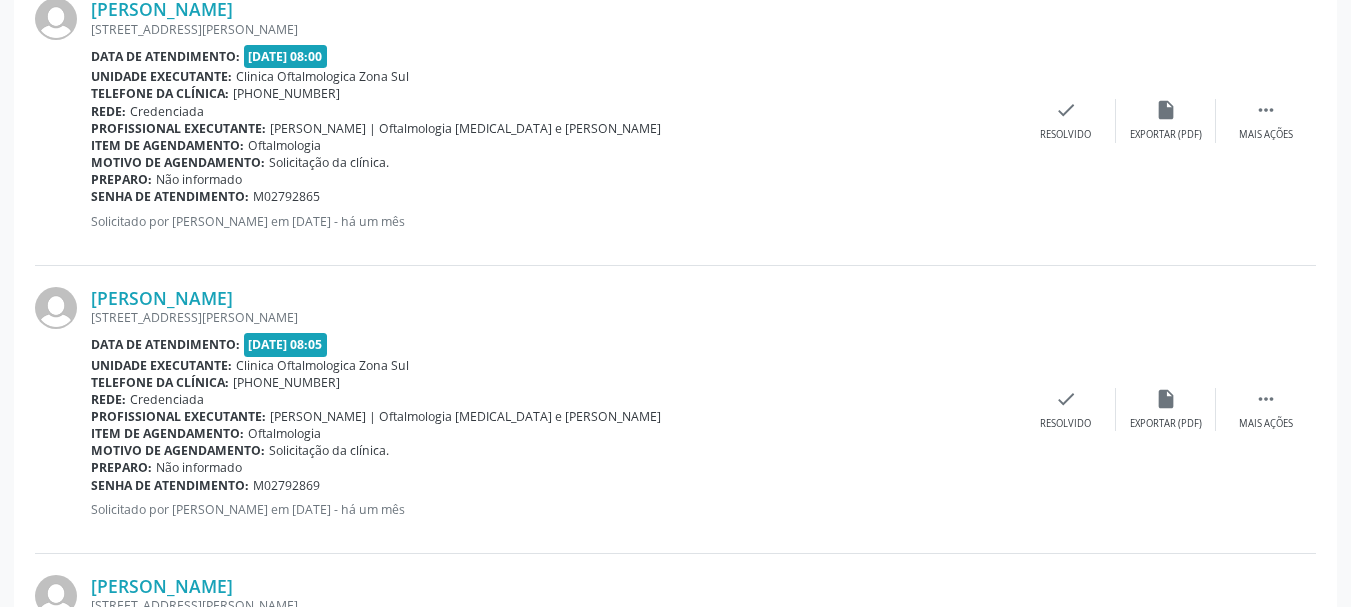 drag, startPoint x: 316, startPoint y: 488, endPoint x: 92, endPoint y: 492, distance: 224.0357 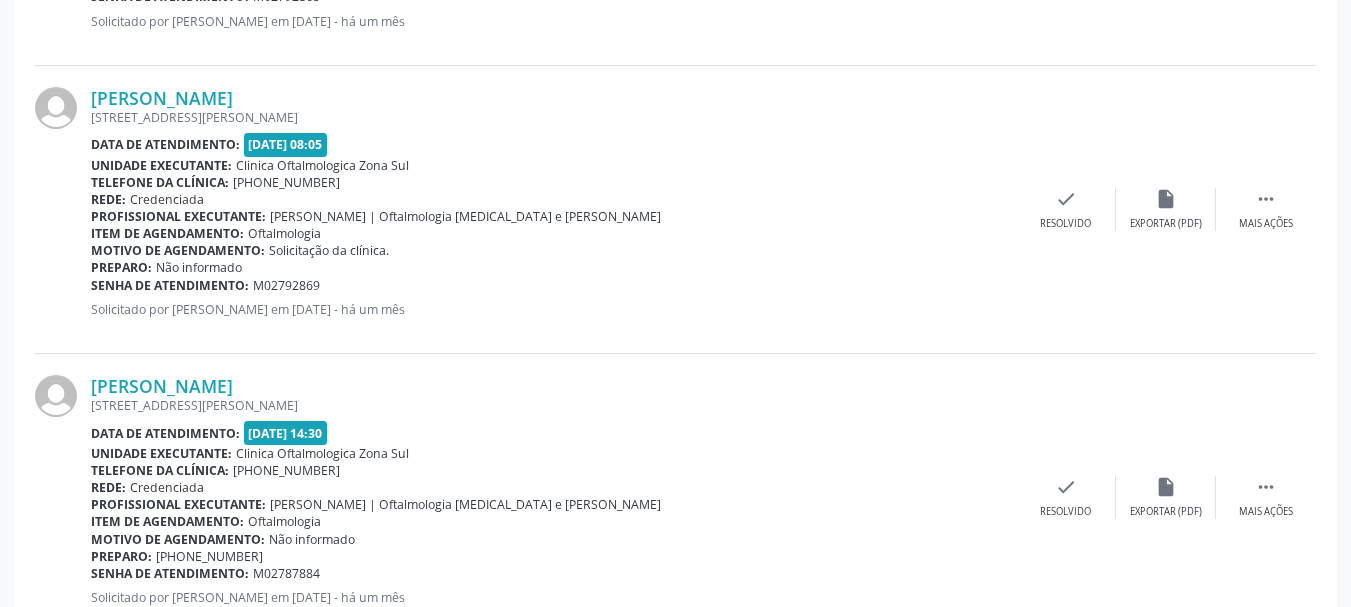scroll, scrollTop: 2266, scrollLeft: 0, axis: vertical 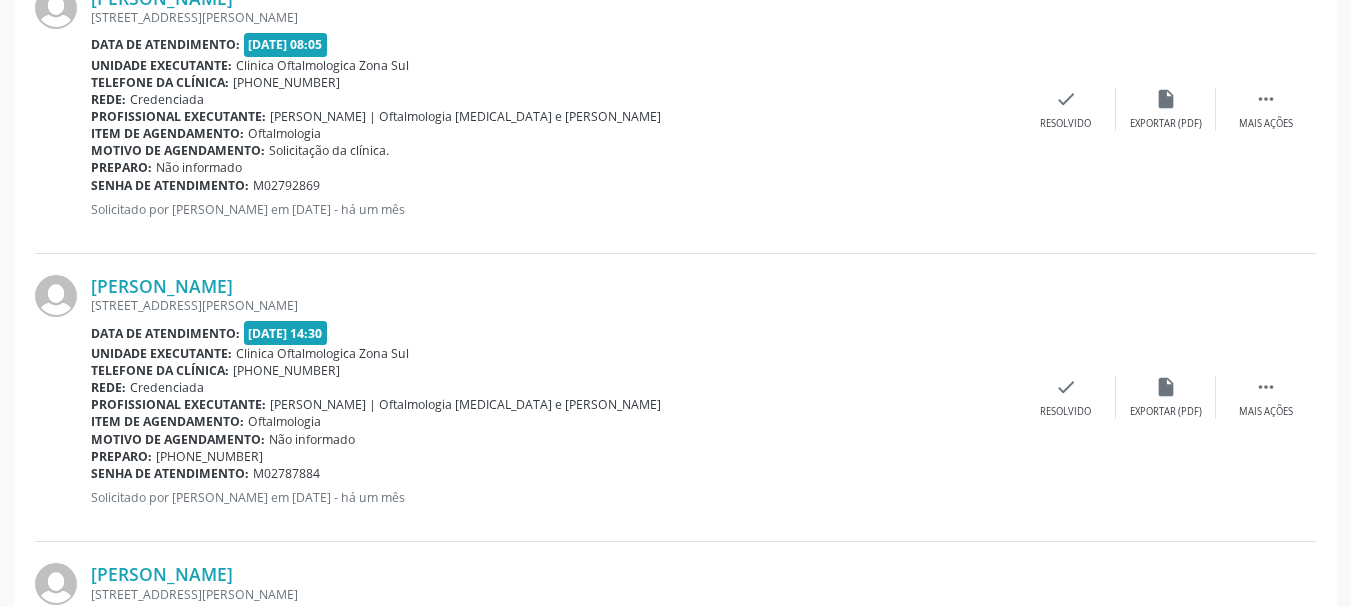 drag, startPoint x: 89, startPoint y: 279, endPoint x: 323, endPoint y: 273, distance: 234.0769 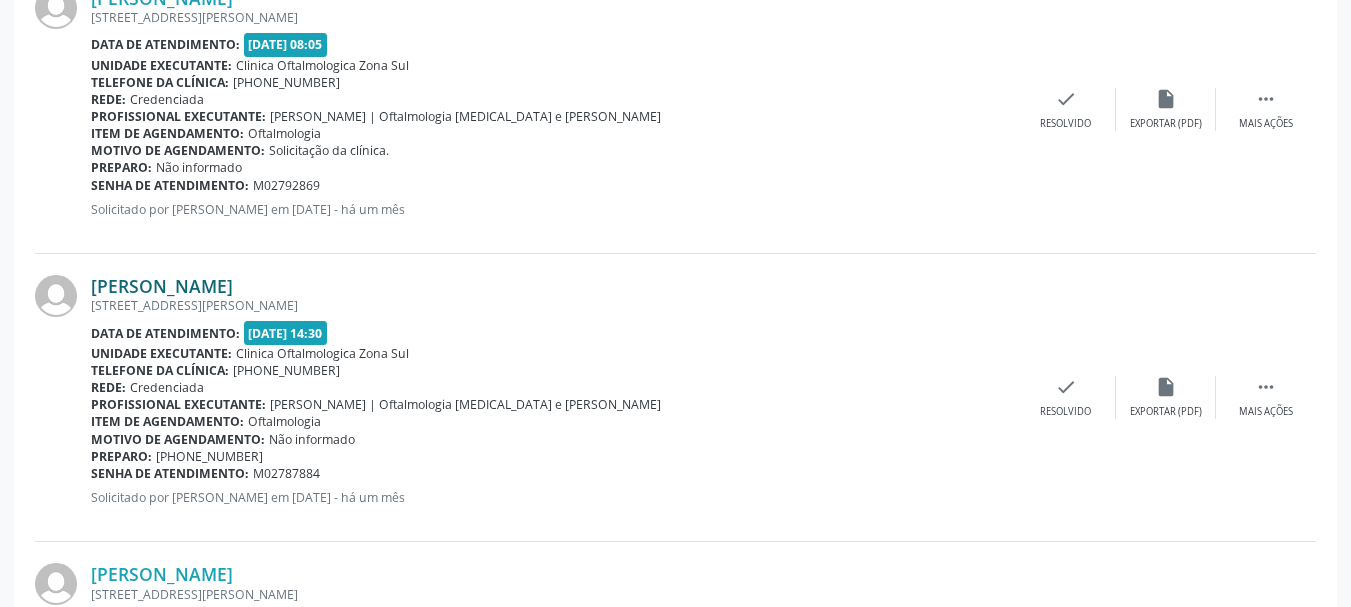click on "[PERSON_NAME]" at bounding box center (162, 286) 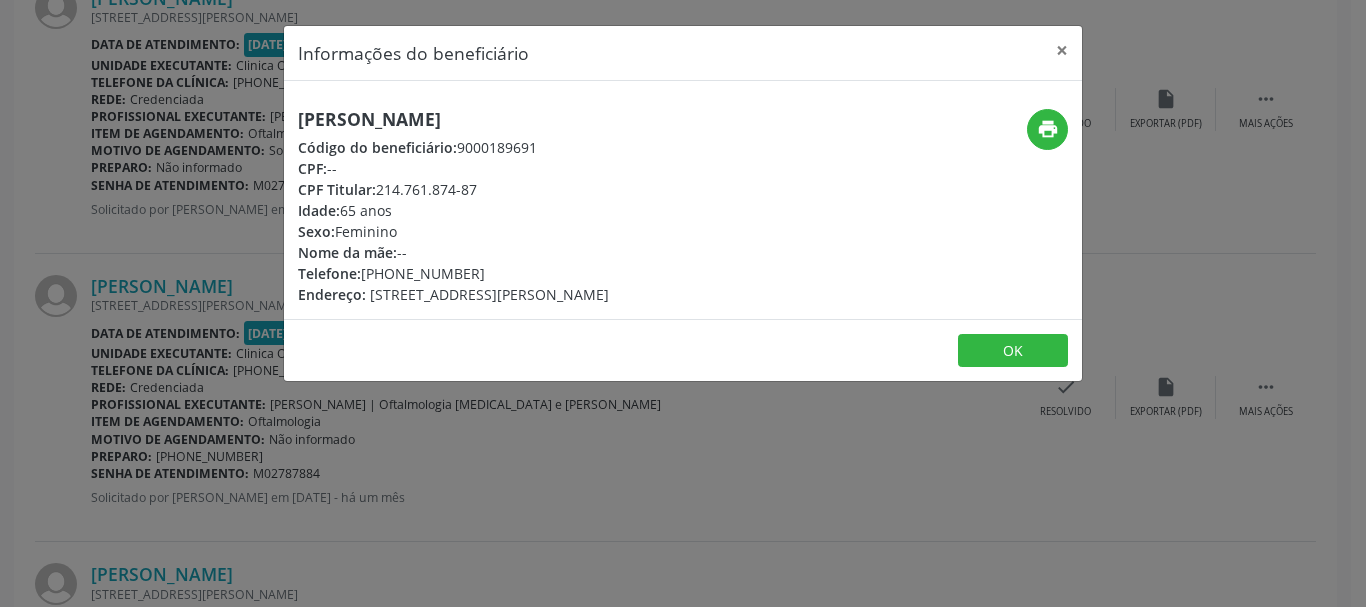 click on "CPF Titular:
214.761.874-87" at bounding box center [453, 189] 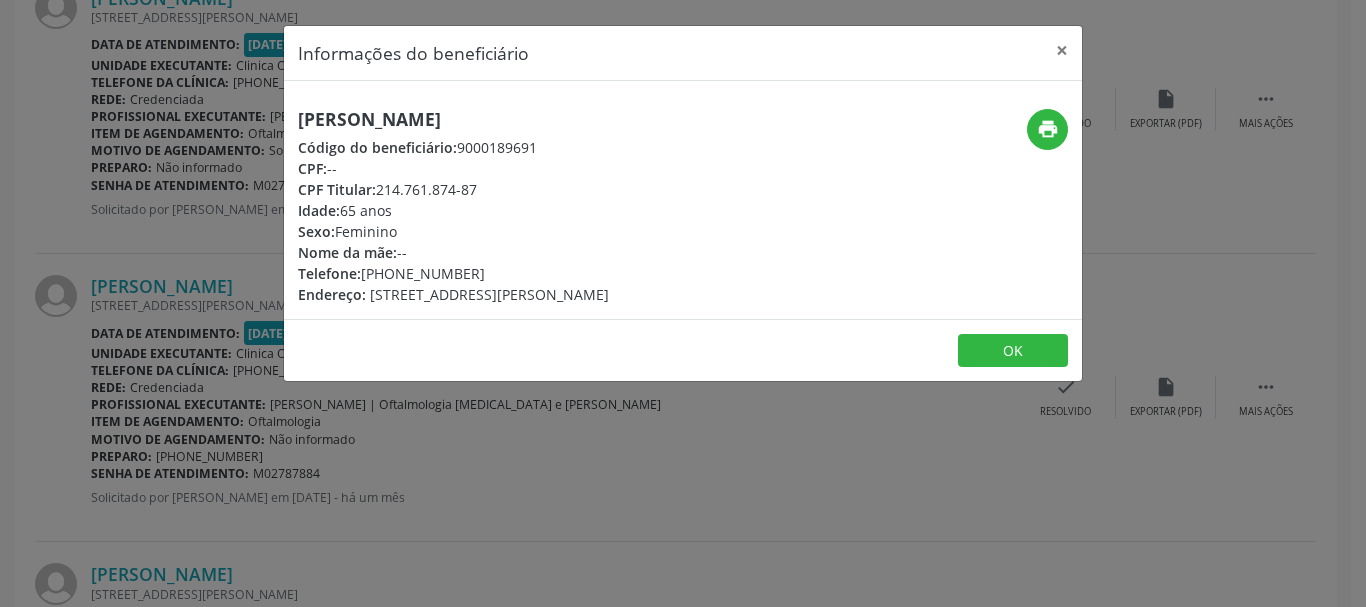 drag, startPoint x: 362, startPoint y: 276, endPoint x: 627, endPoint y: 80, distance: 329.60733 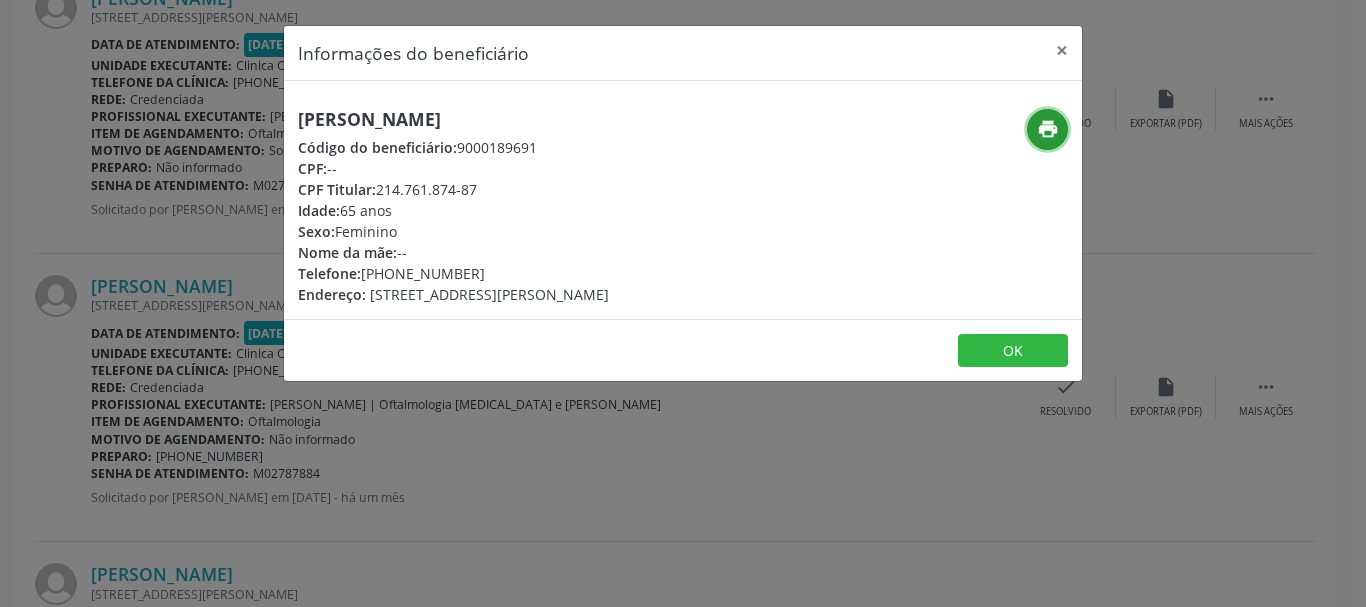 click on "print" at bounding box center (1048, 129) 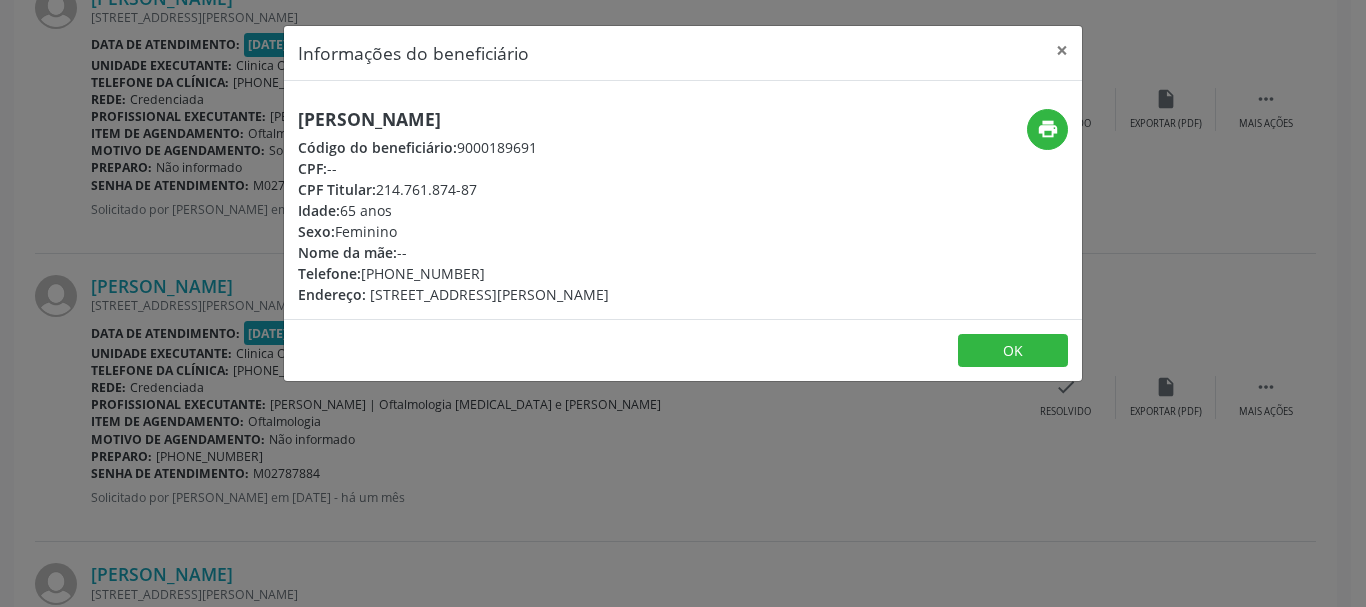 drag, startPoint x: 368, startPoint y: 269, endPoint x: 481, endPoint y: 269, distance: 113 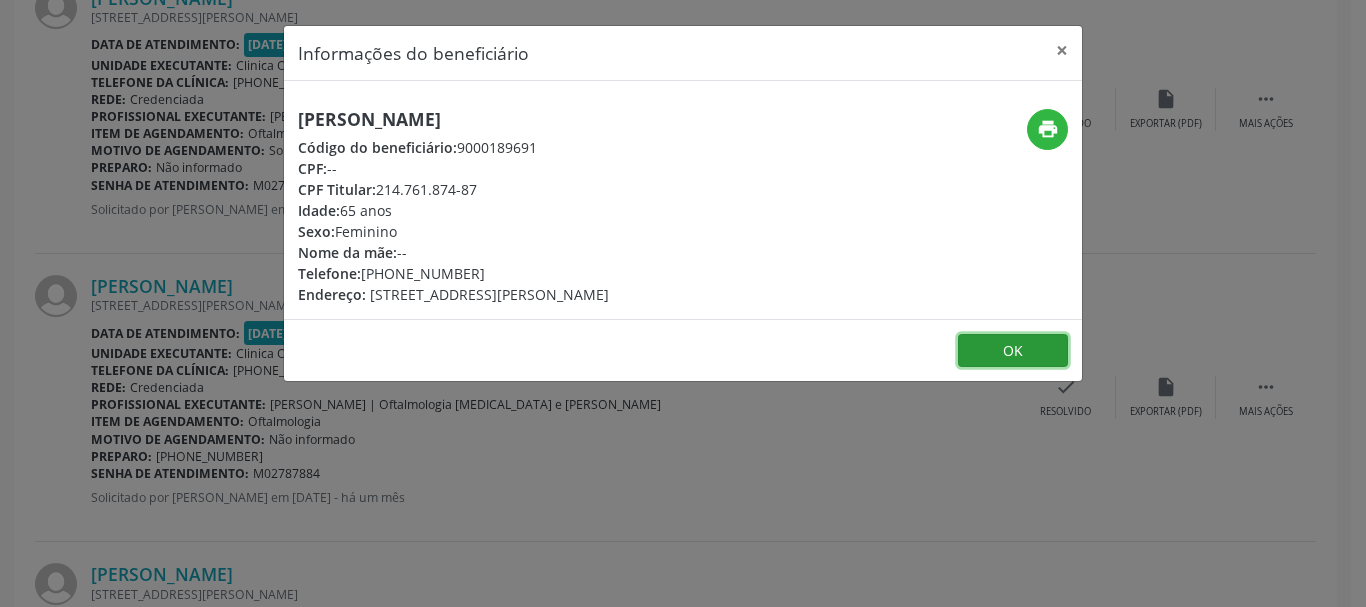 click on "OK" at bounding box center [1013, 351] 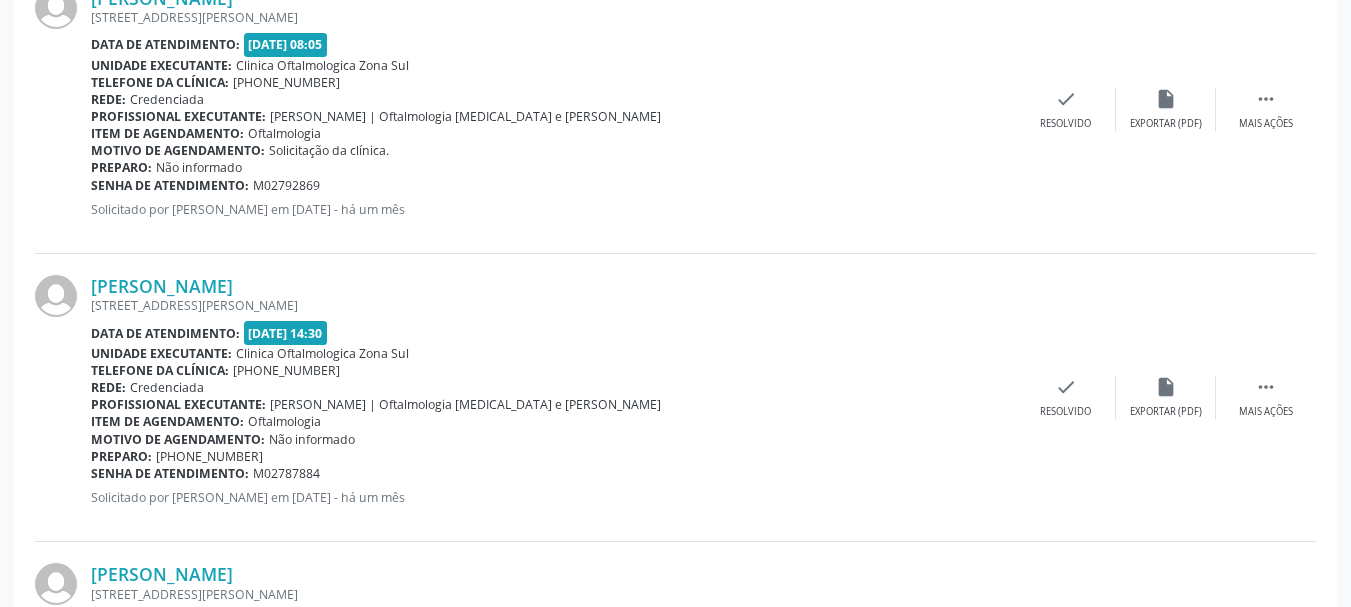 drag, startPoint x: 324, startPoint y: 475, endPoint x: 92, endPoint y: 477, distance: 232.00862 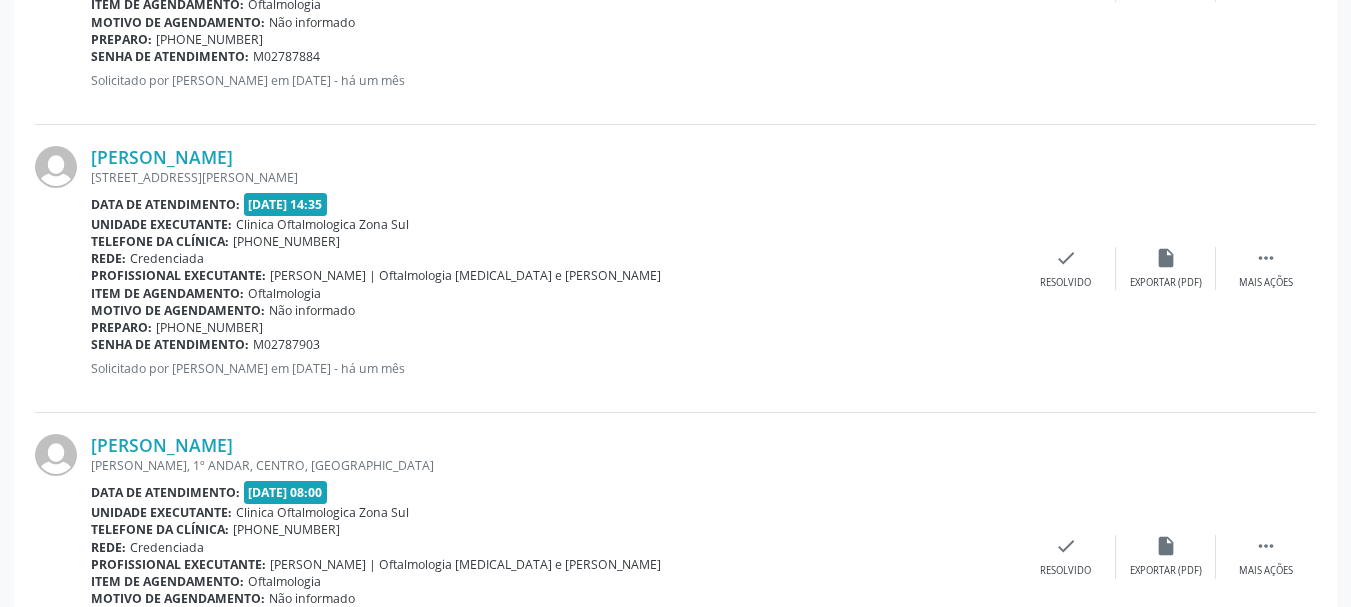 scroll, scrollTop: 2566, scrollLeft: 0, axis: vertical 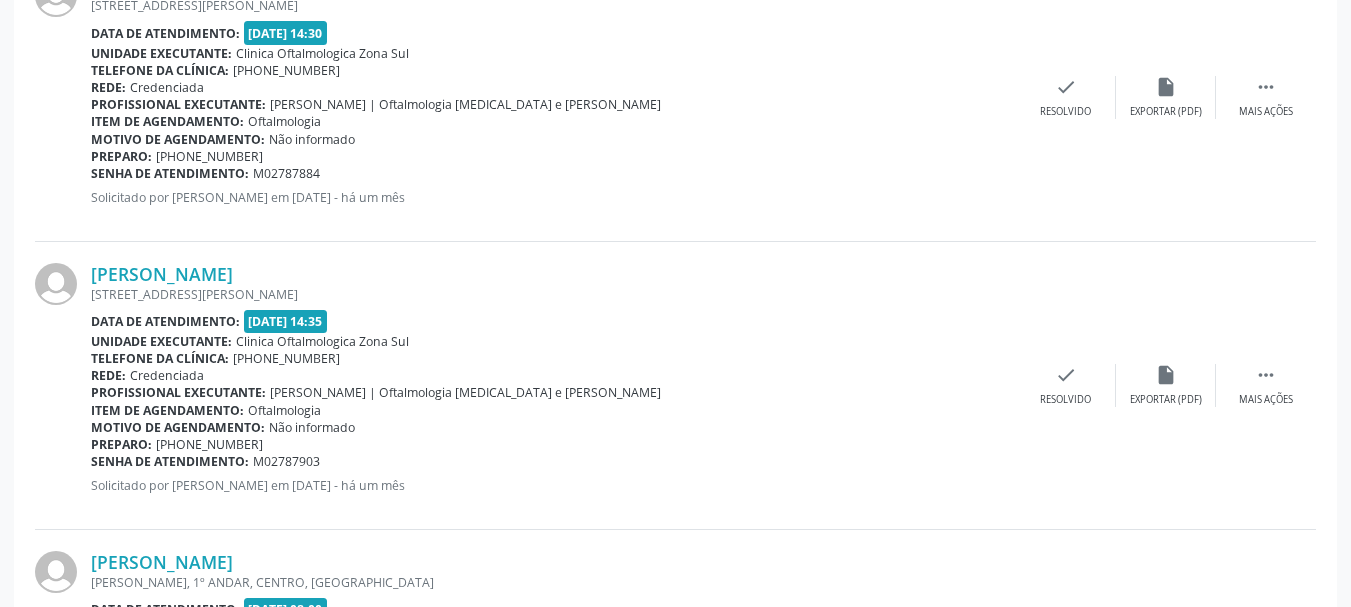 drag, startPoint x: 314, startPoint y: 270, endPoint x: 86, endPoint y: 272, distance: 228.00877 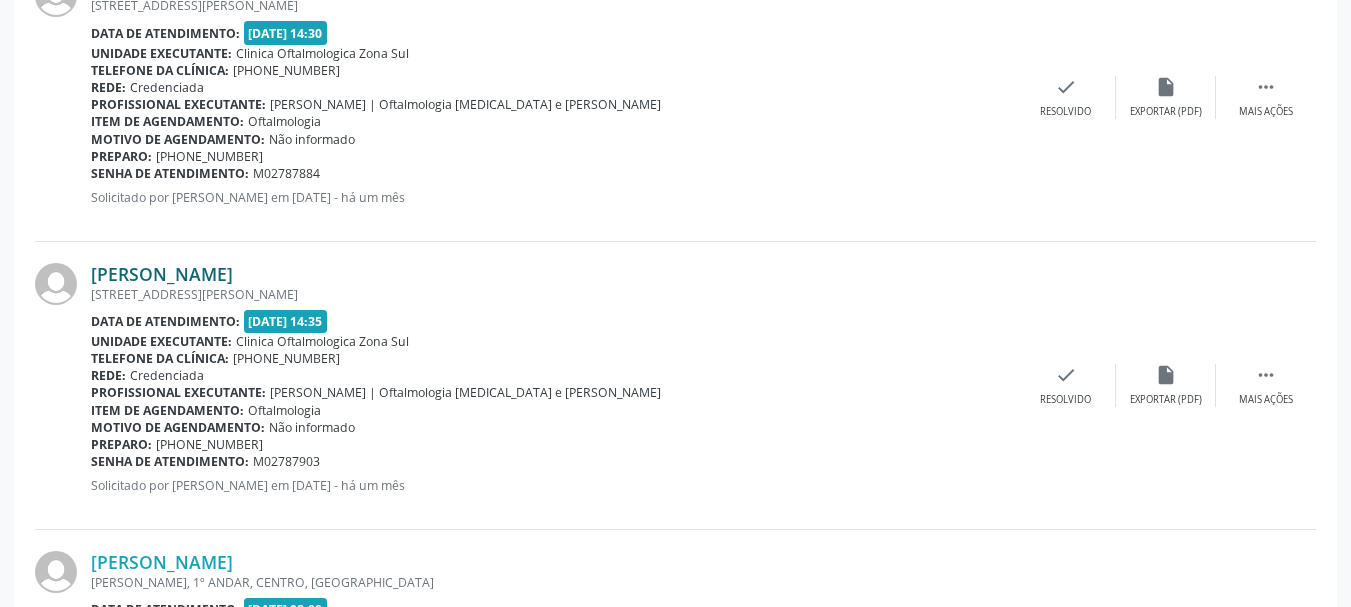click on "[PERSON_NAME]" at bounding box center [162, 274] 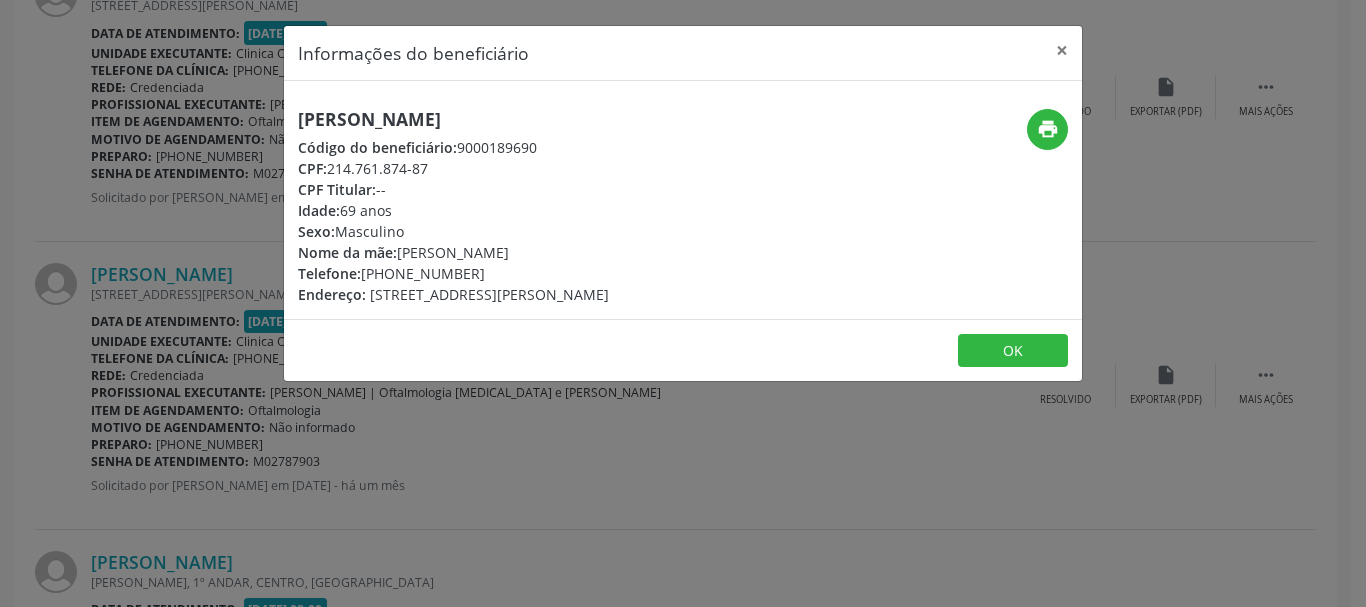 drag, startPoint x: 331, startPoint y: 176, endPoint x: 436, endPoint y: 173, distance: 105.04285 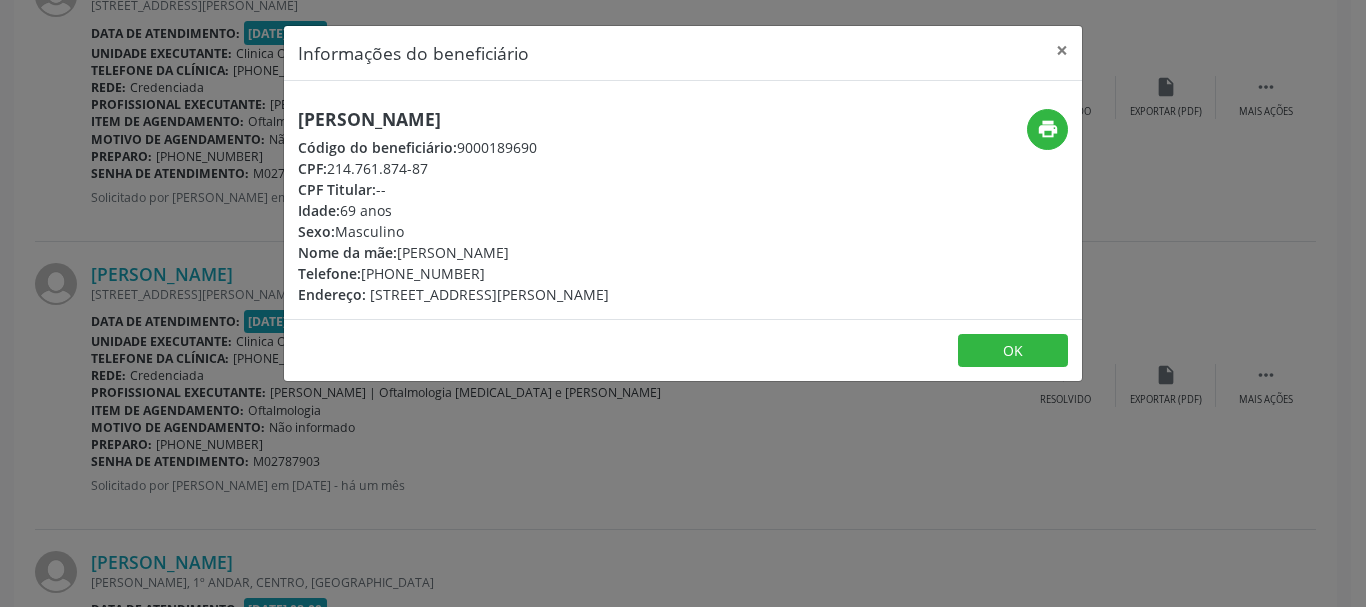 drag, startPoint x: 367, startPoint y: 274, endPoint x: 489, endPoint y: 273, distance: 122.0041 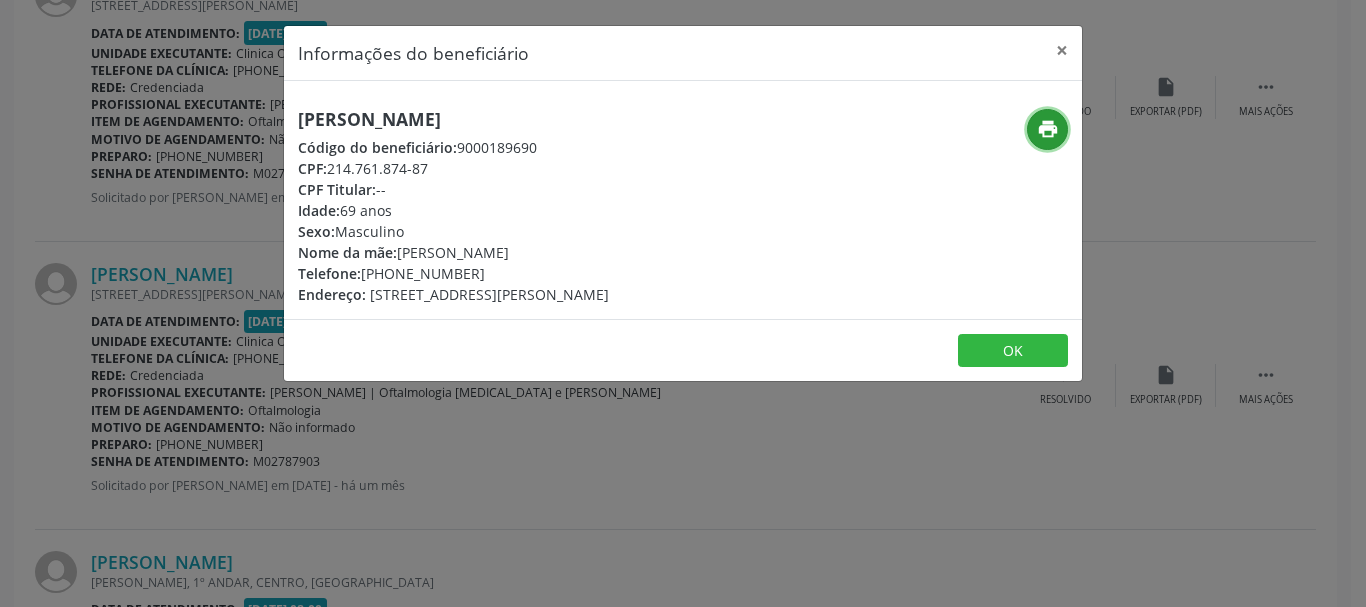 click on "print" at bounding box center (1048, 129) 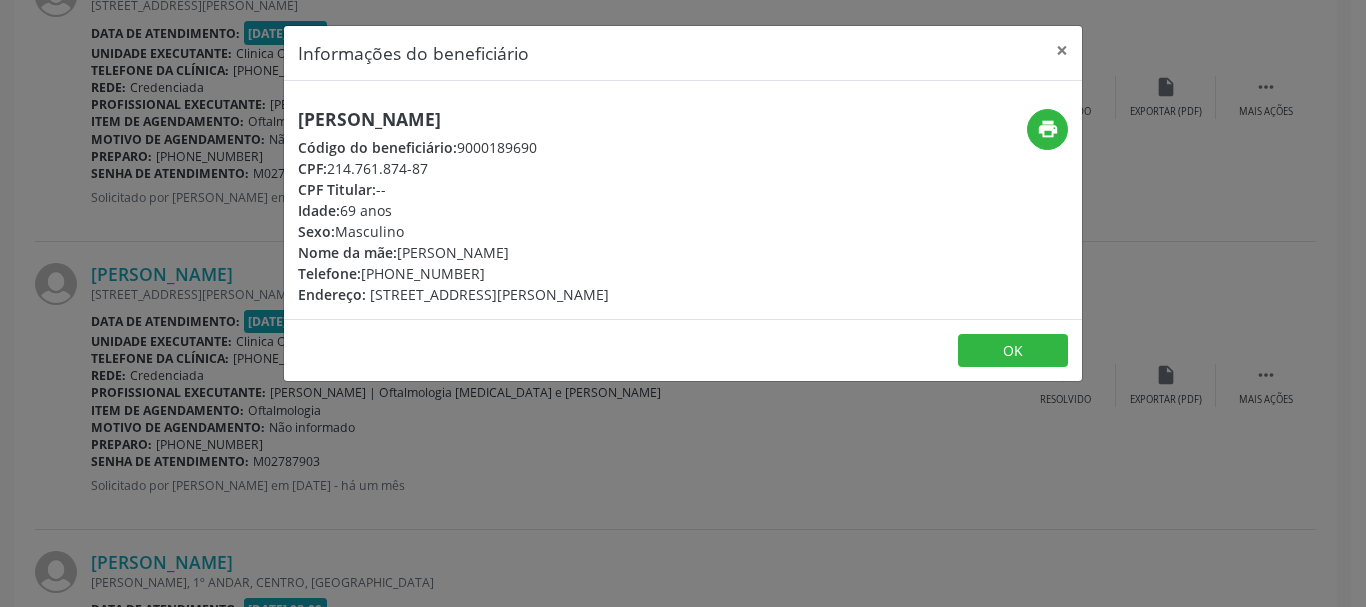 drag, startPoint x: 405, startPoint y: 249, endPoint x: 632, endPoint y: 246, distance: 227.01982 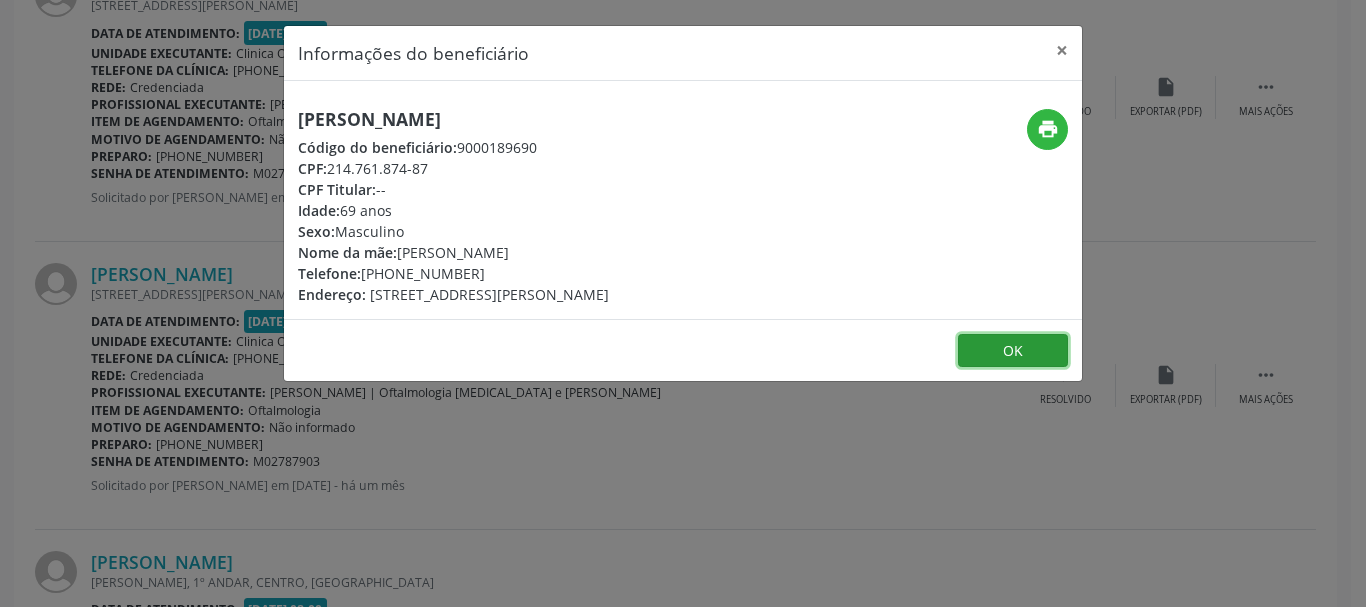 click on "OK" at bounding box center [1013, 351] 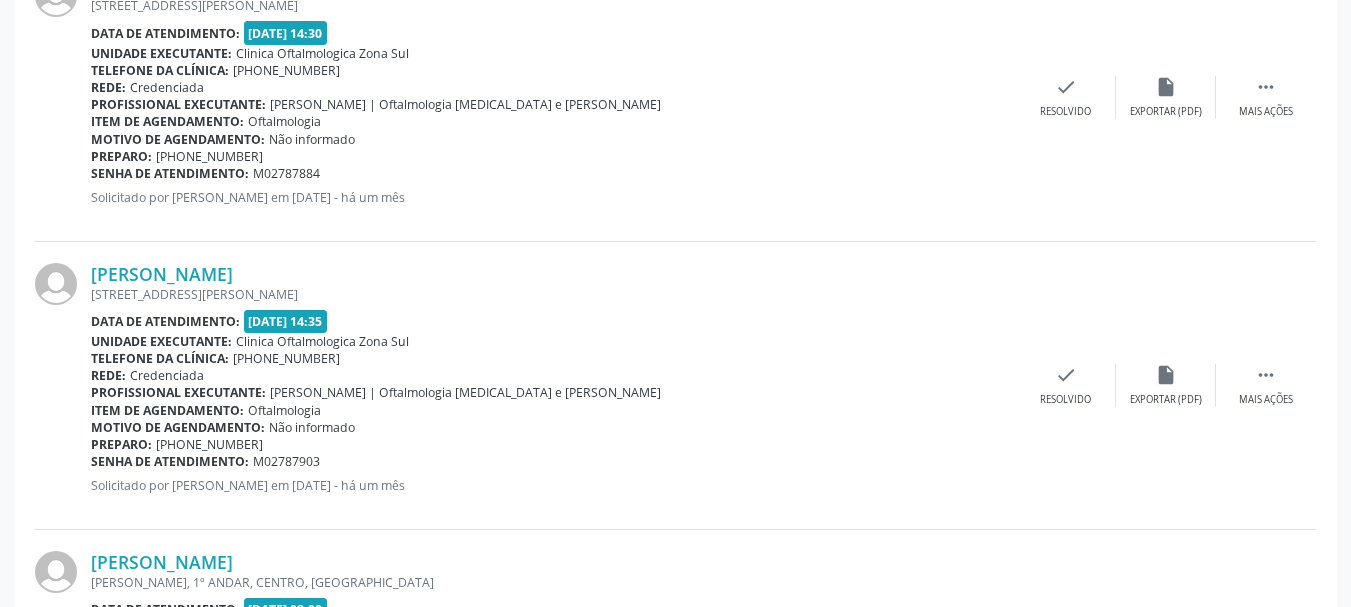 drag, startPoint x: 326, startPoint y: 460, endPoint x: 93, endPoint y: 460, distance: 233 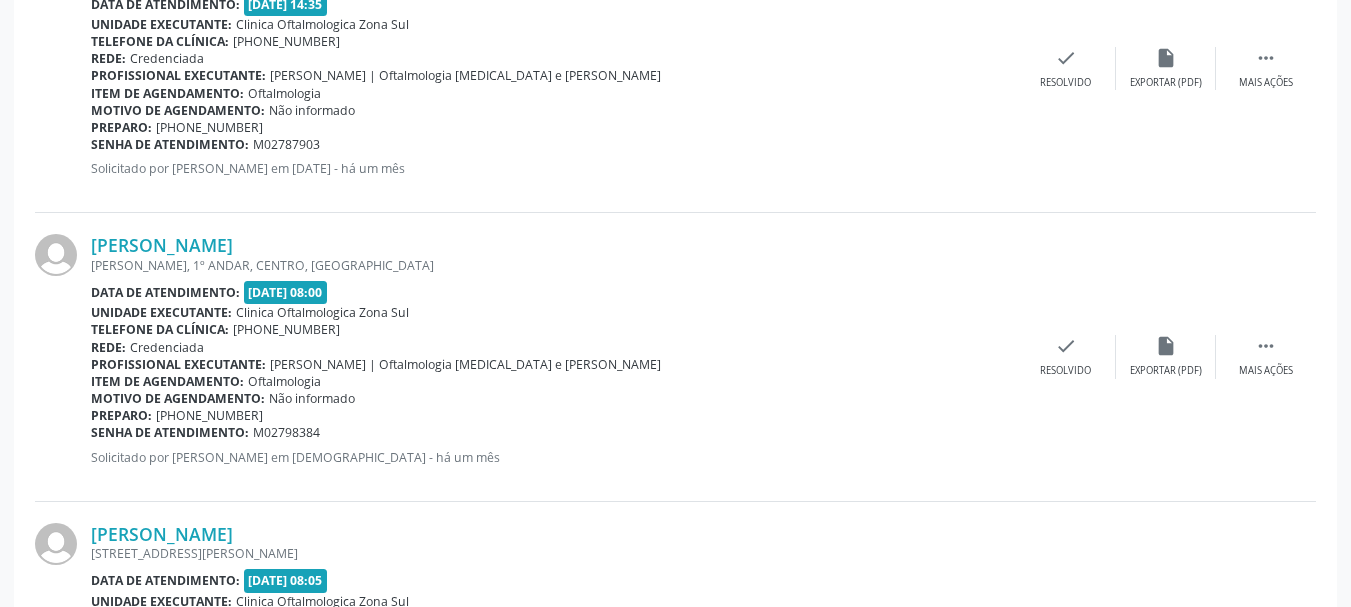 scroll, scrollTop: 2966, scrollLeft: 0, axis: vertical 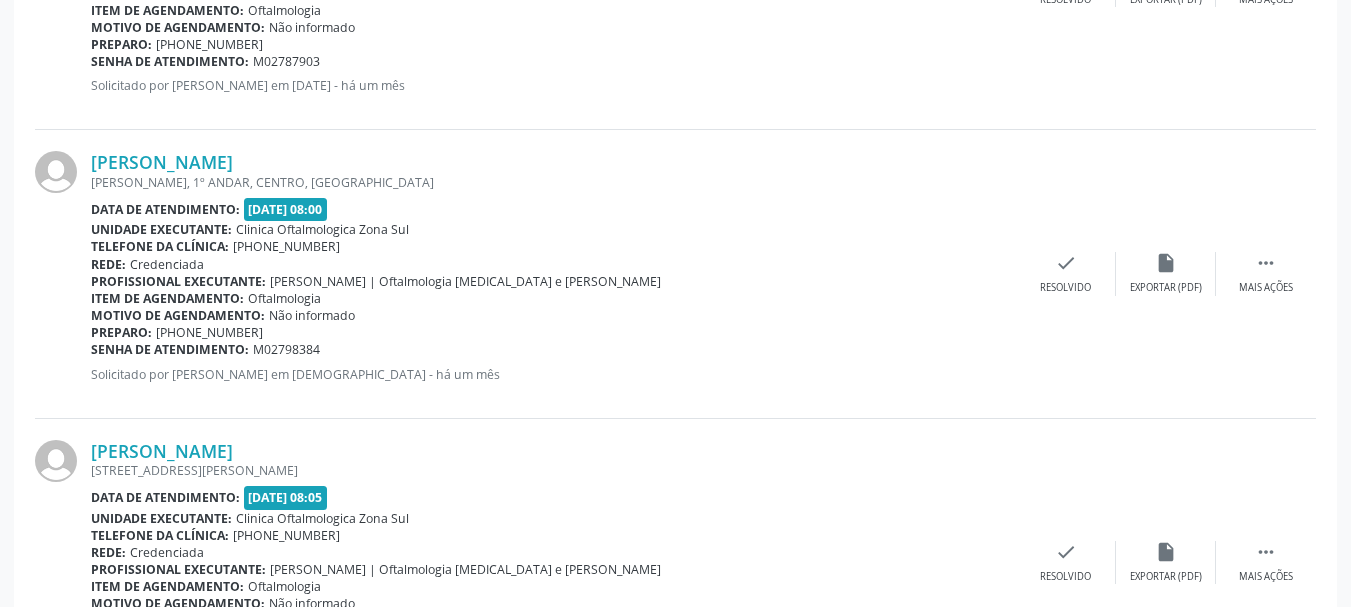 drag, startPoint x: 90, startPoint y: 156, endPoint x: 416, endPoint y: 162, distance: 326.0552 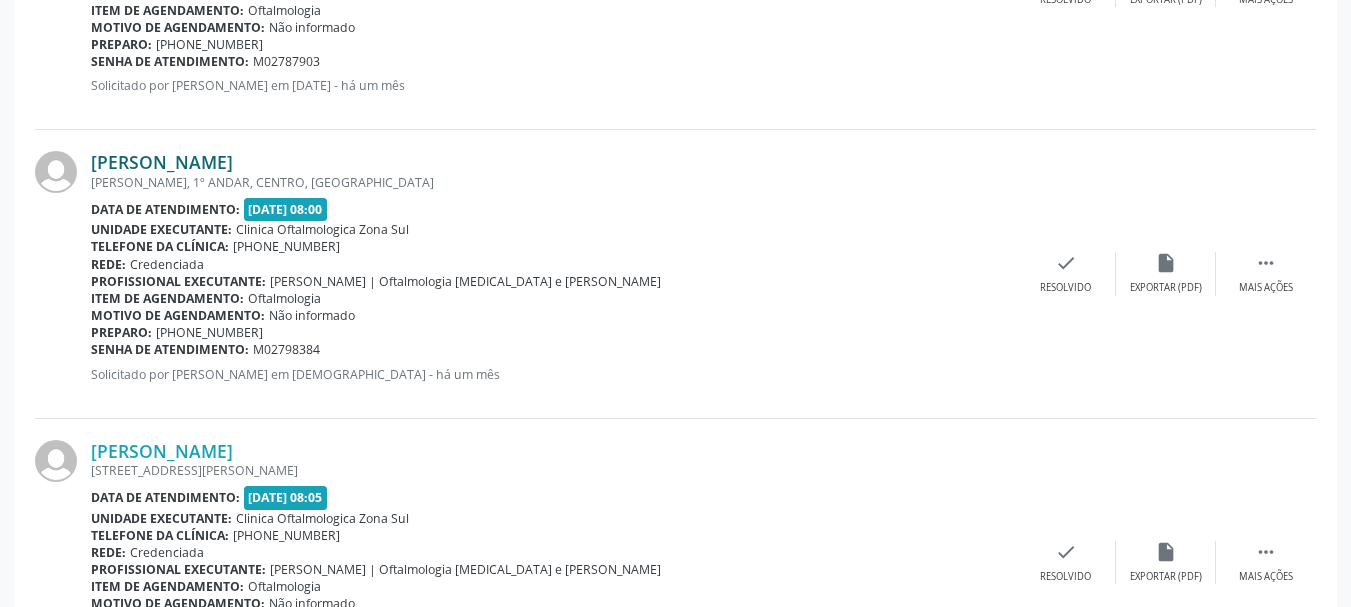 click on "[PERSON_NAME]" at bounding box center [162, 162] 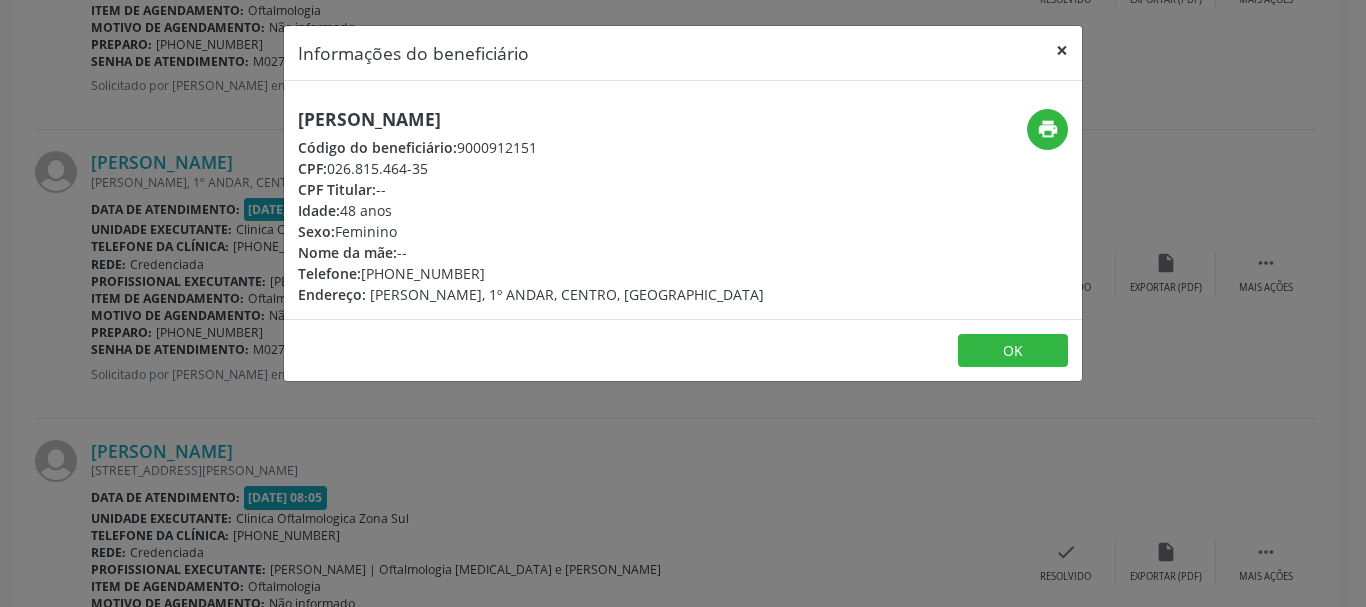 click on "×" at bounding box center [1062, 50] 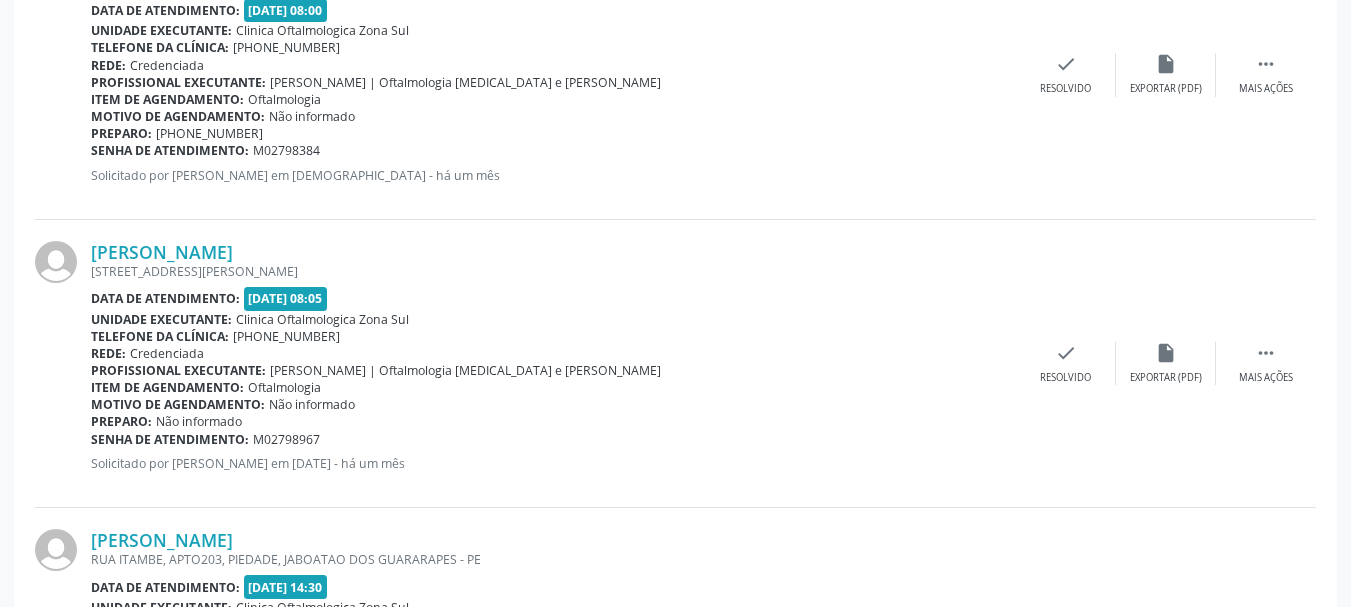 scroll, scrollTop: 3166, scrollLeft: 0, axis: vertical 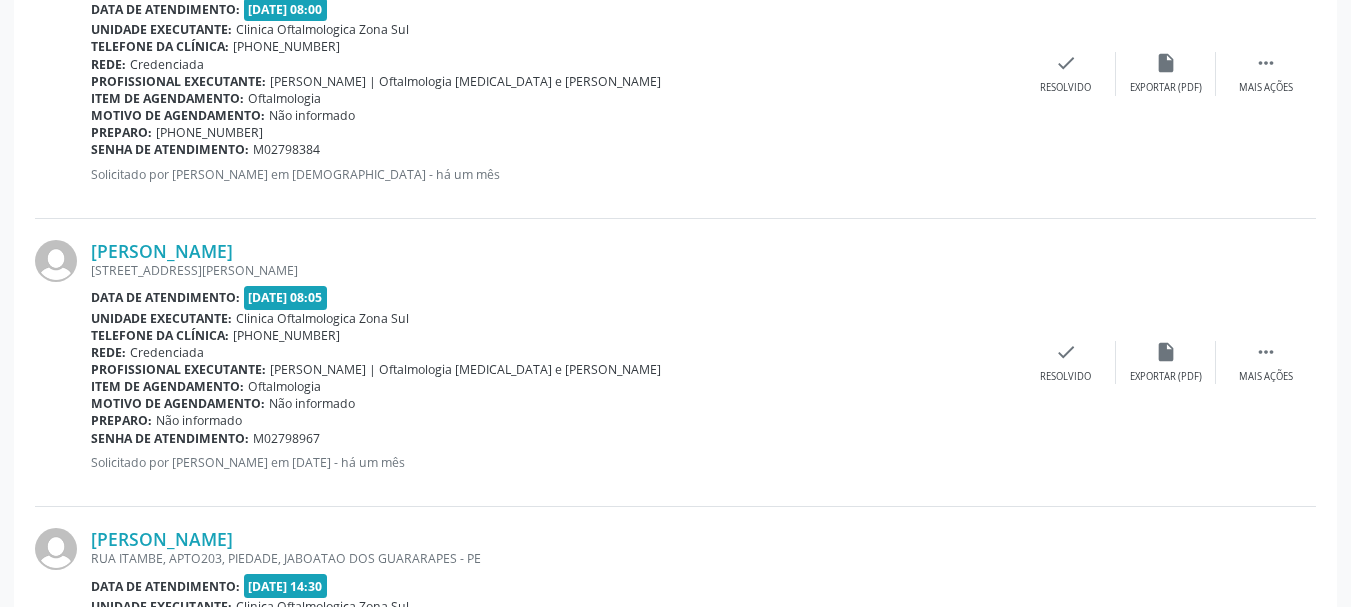 drag, startPoint x: 86, startPoint y: 246, endPoint x: 476, endPoint y: 257, distance: 390.1551 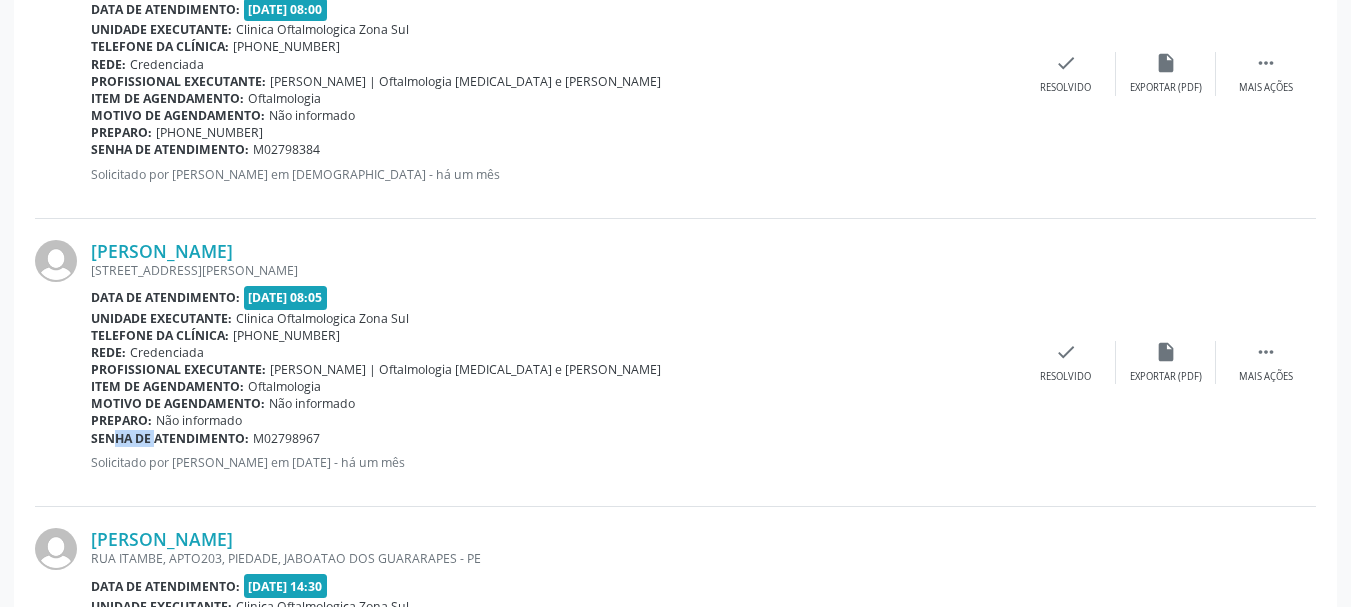 click on "Senha de atendimento:" at bounding box center [170, 438] 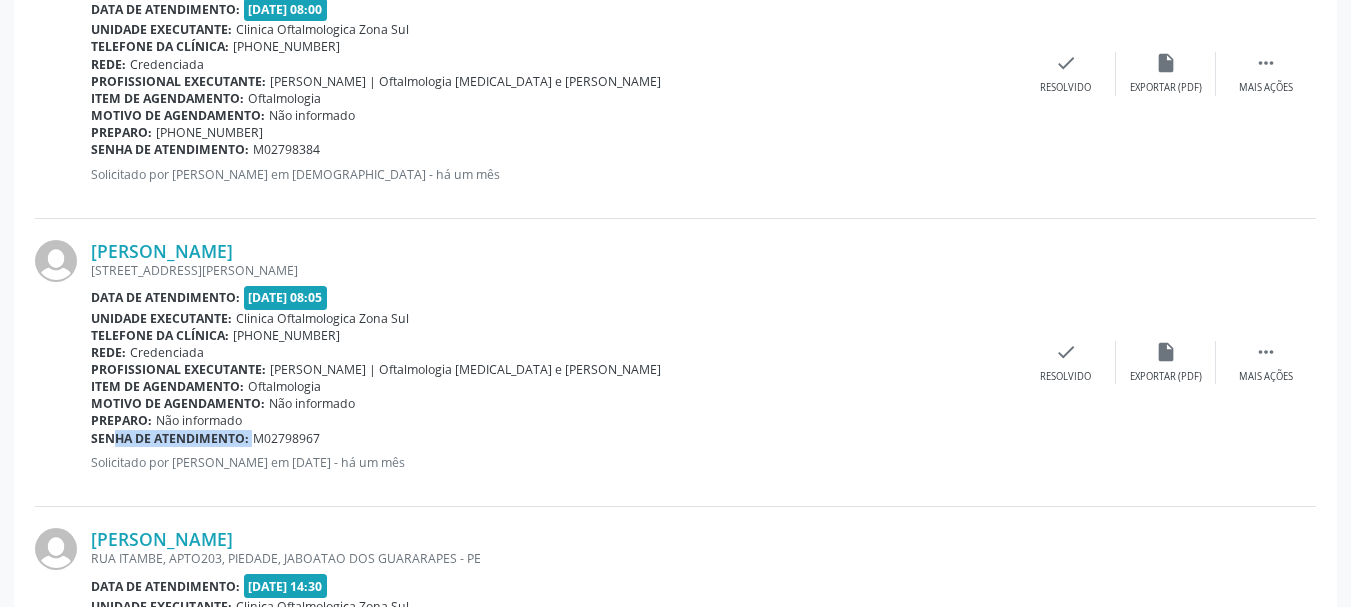 click on "Senha de atendimento:" at bounding box center (170, 438) 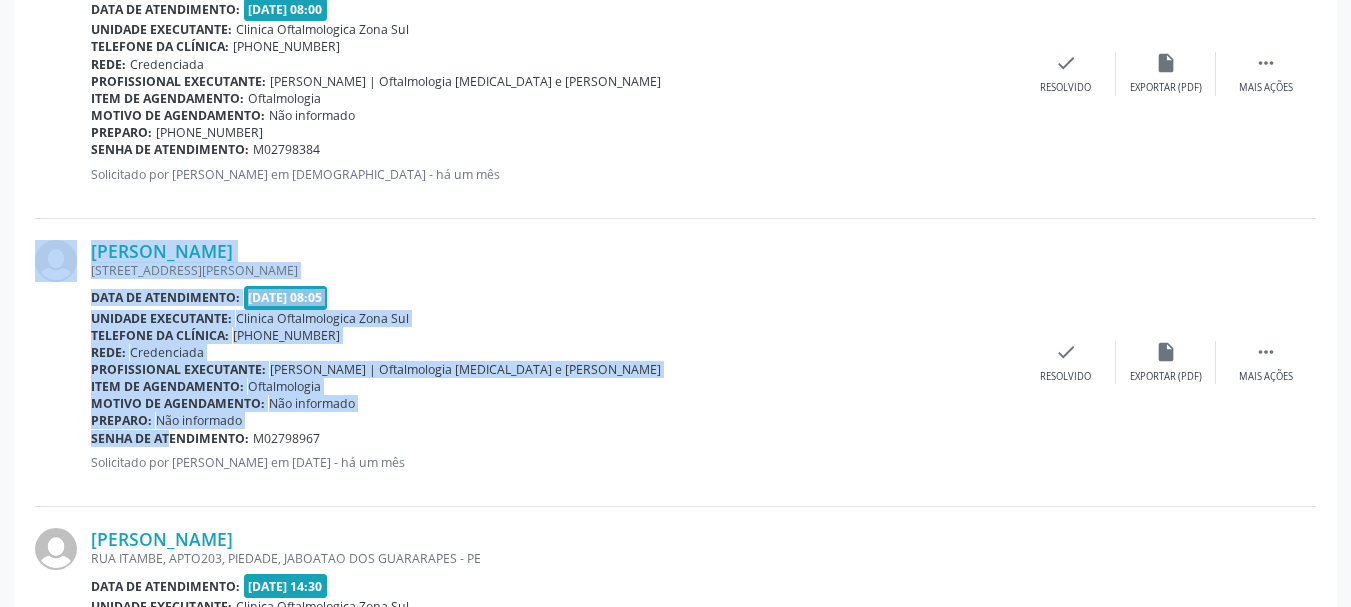 drag, startPoint x: 86, startPoint y: 439, endPoint x: 152, endPoint y: 439, distance: 66 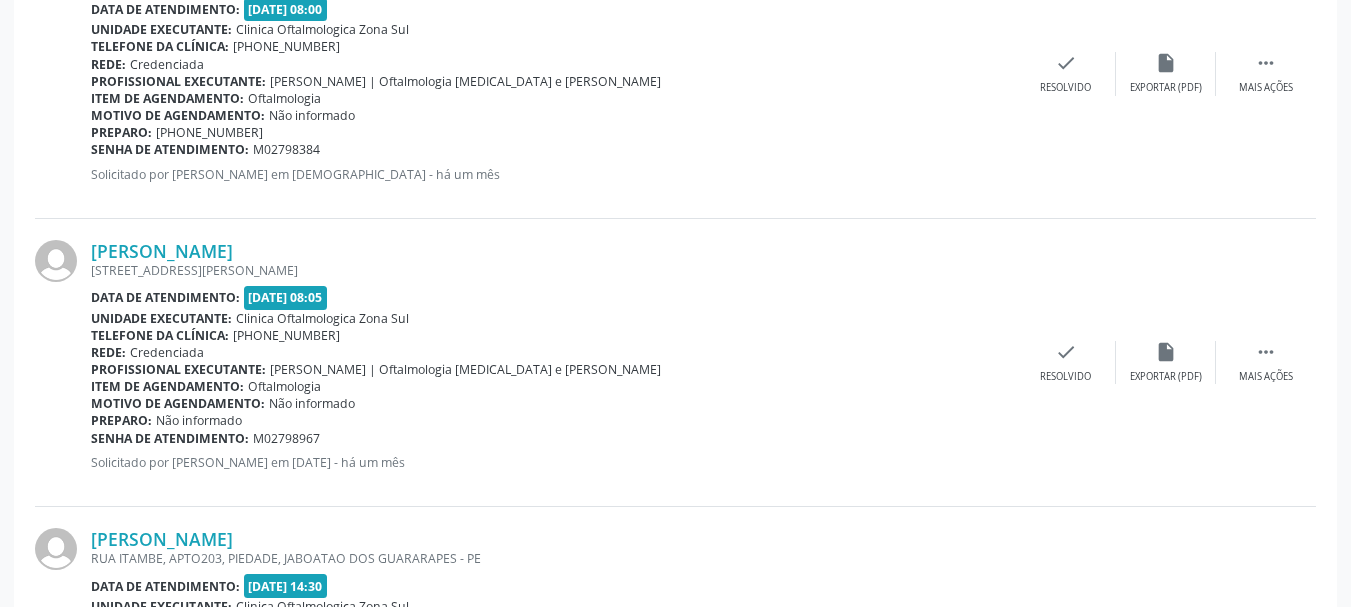 drag, startPoint x: 94, startPoint y: 440, endPoint x: 357, endPoint y: 440, distance: 263 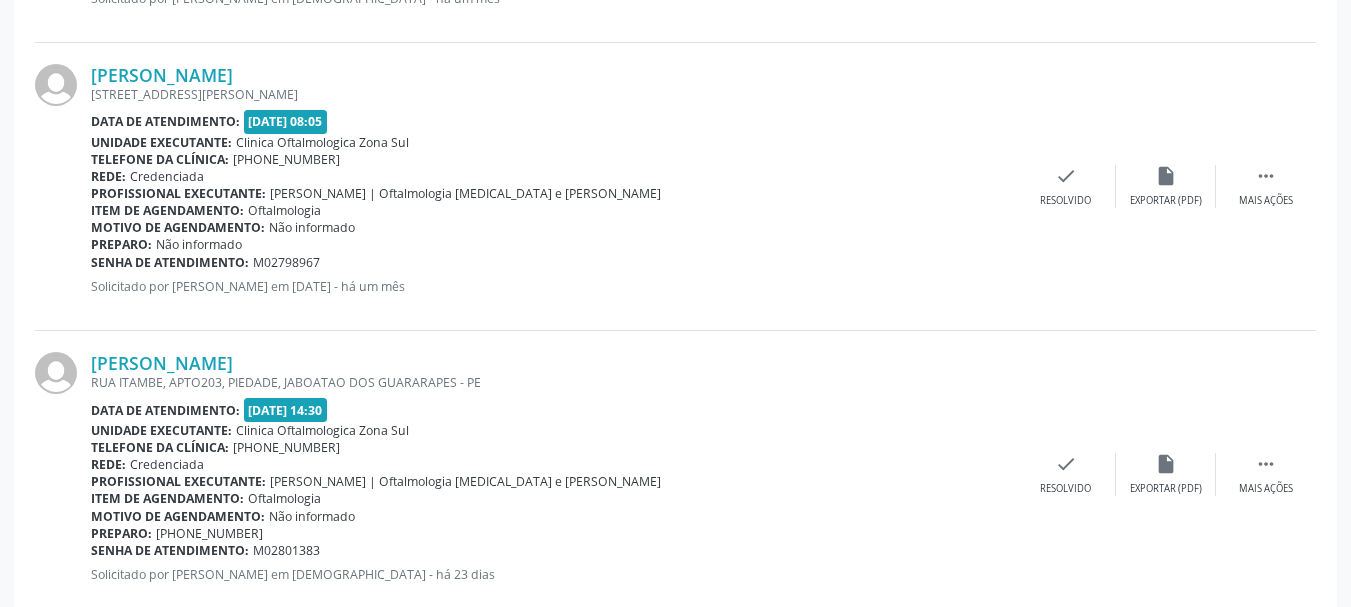 scroll, scrollTop: 3366, scrollLeft: 0, axis: vertical 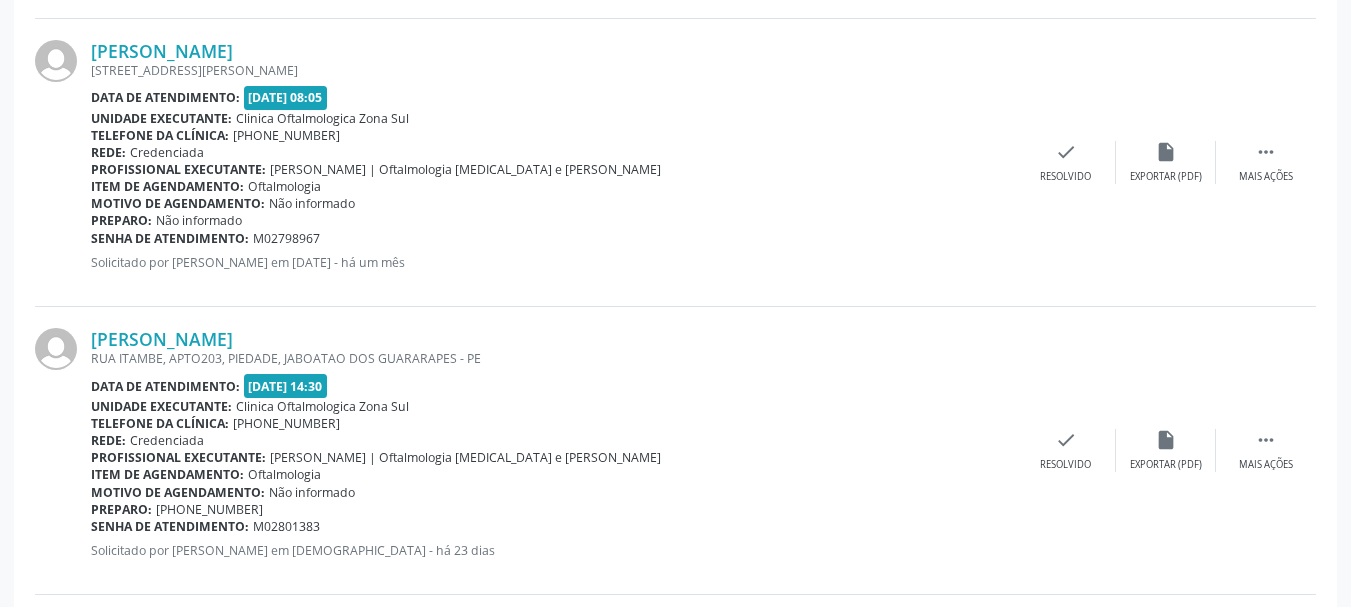 drag, startPoint x: 336, startPoint y: 343, endPoint x: 84, endPoint y: 343, distance: 252 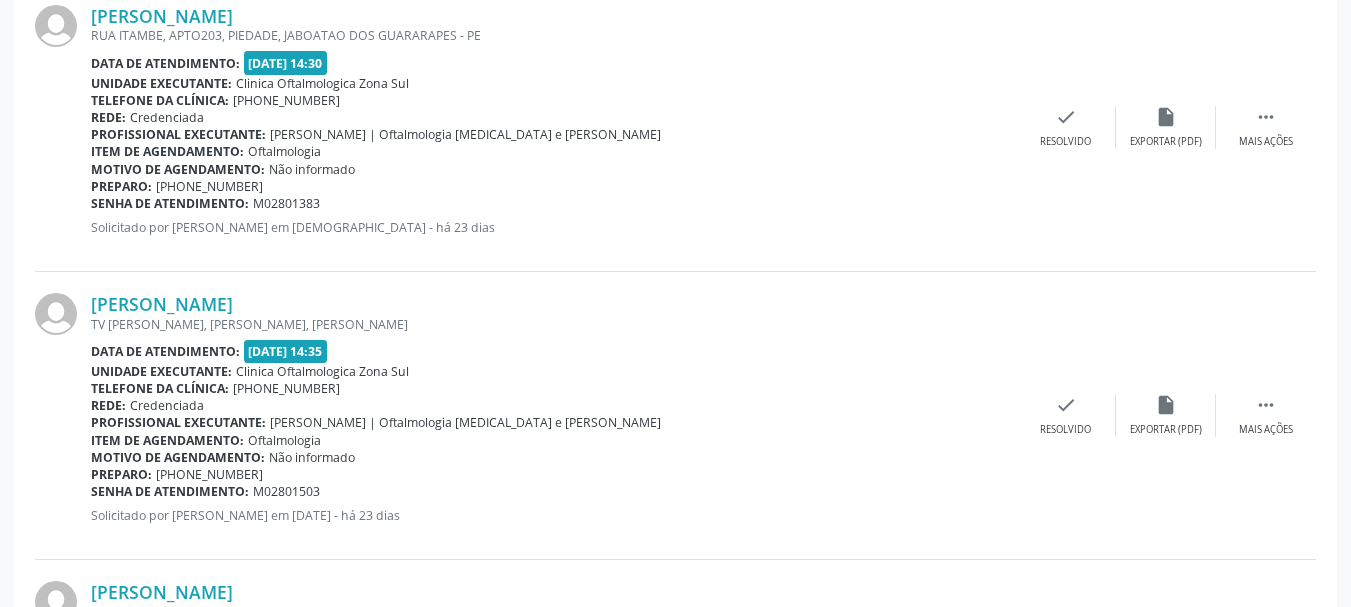 scroll, scrollTop: 3766, scrollLeft: 0, axis: vertical 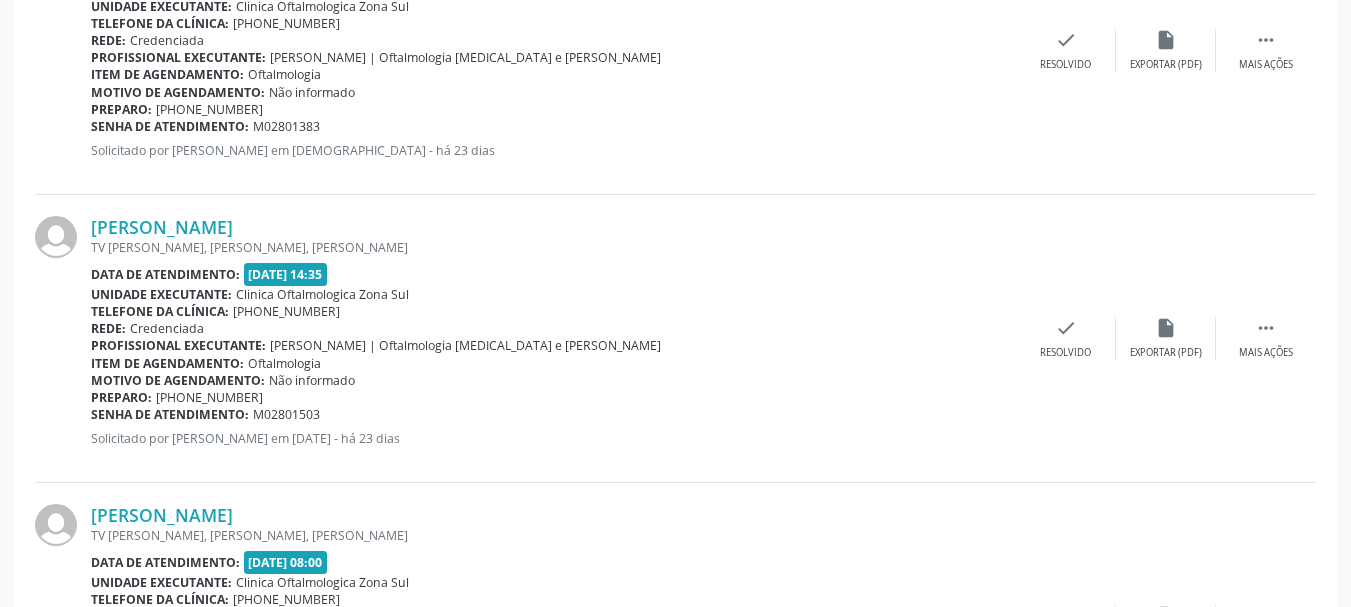 drag, startPoint x: 87, startPoint y: 223, endPoint x: 443, endPoint y: 228, distance: 356.03513 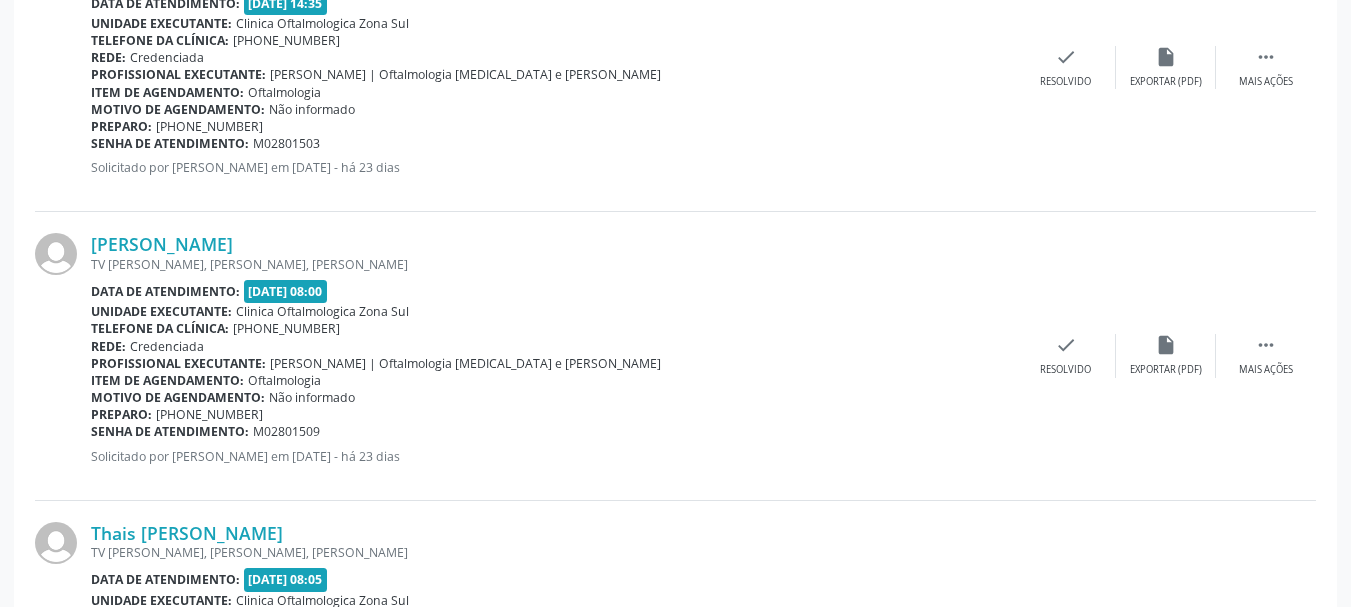 scroll, scrollTop: 4066, scrollLeft: 0, axis: vertical 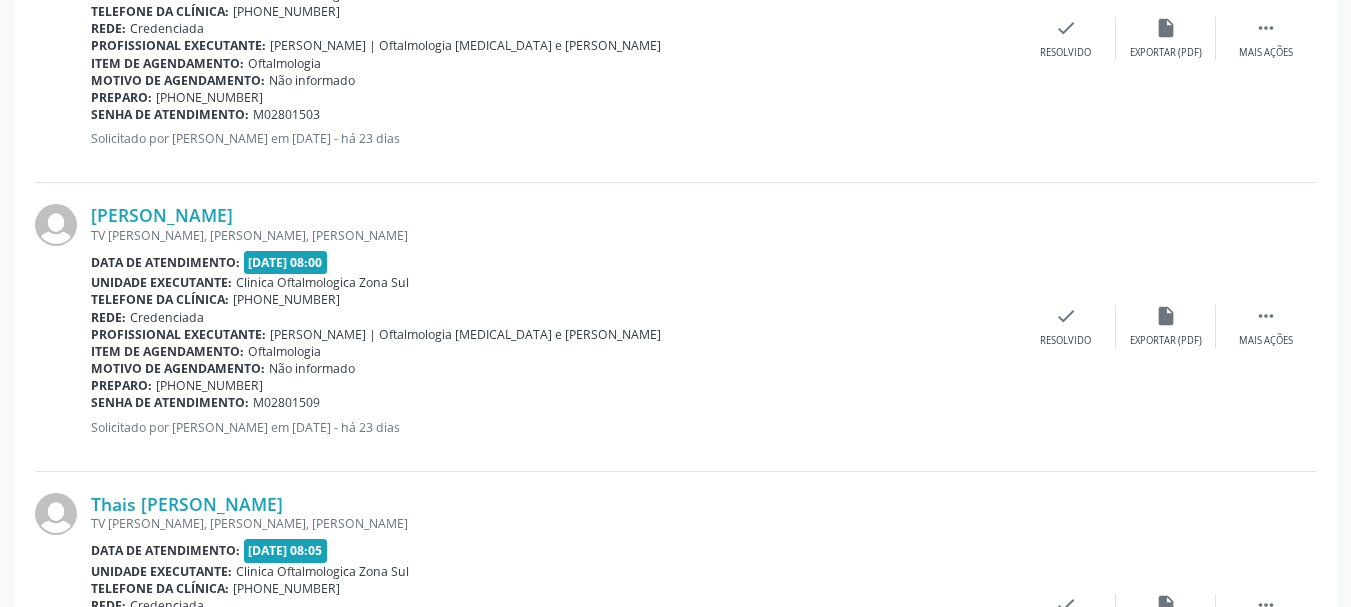 drag, startPoint x: 85, startPoint y: 211, endPoint x: 303, endPoint y: 214, distance: 218.02065 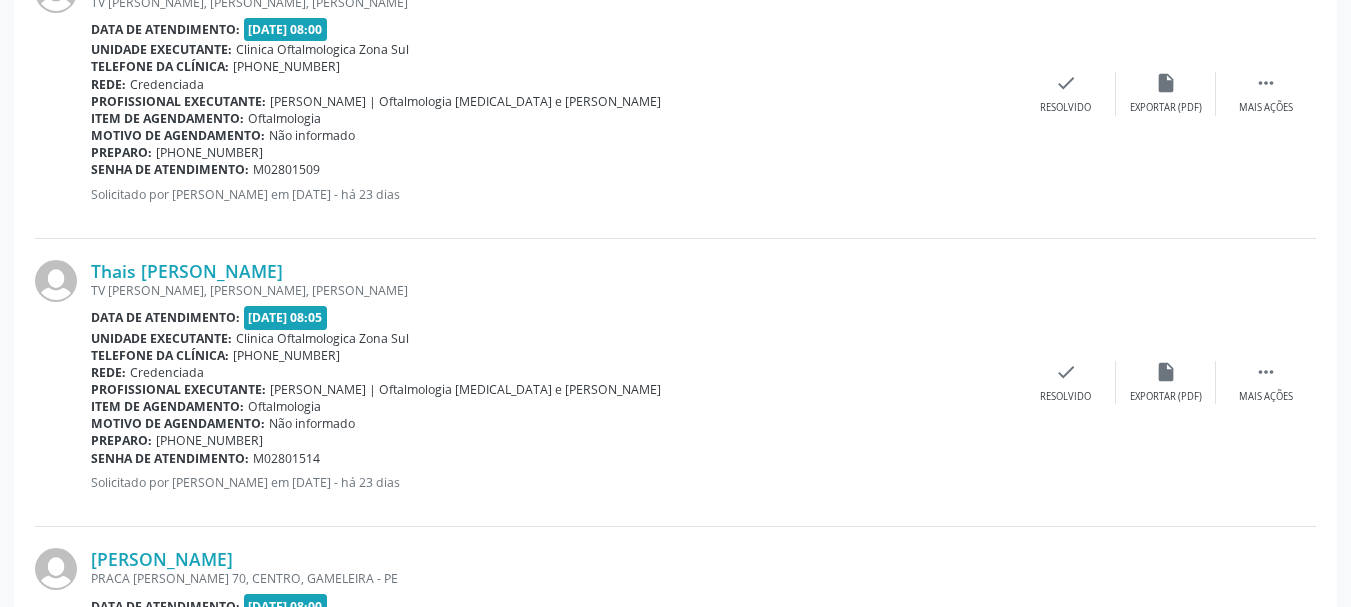 scroll, scrollTop: 4266, scrollLeft: 0, axis: vertical 